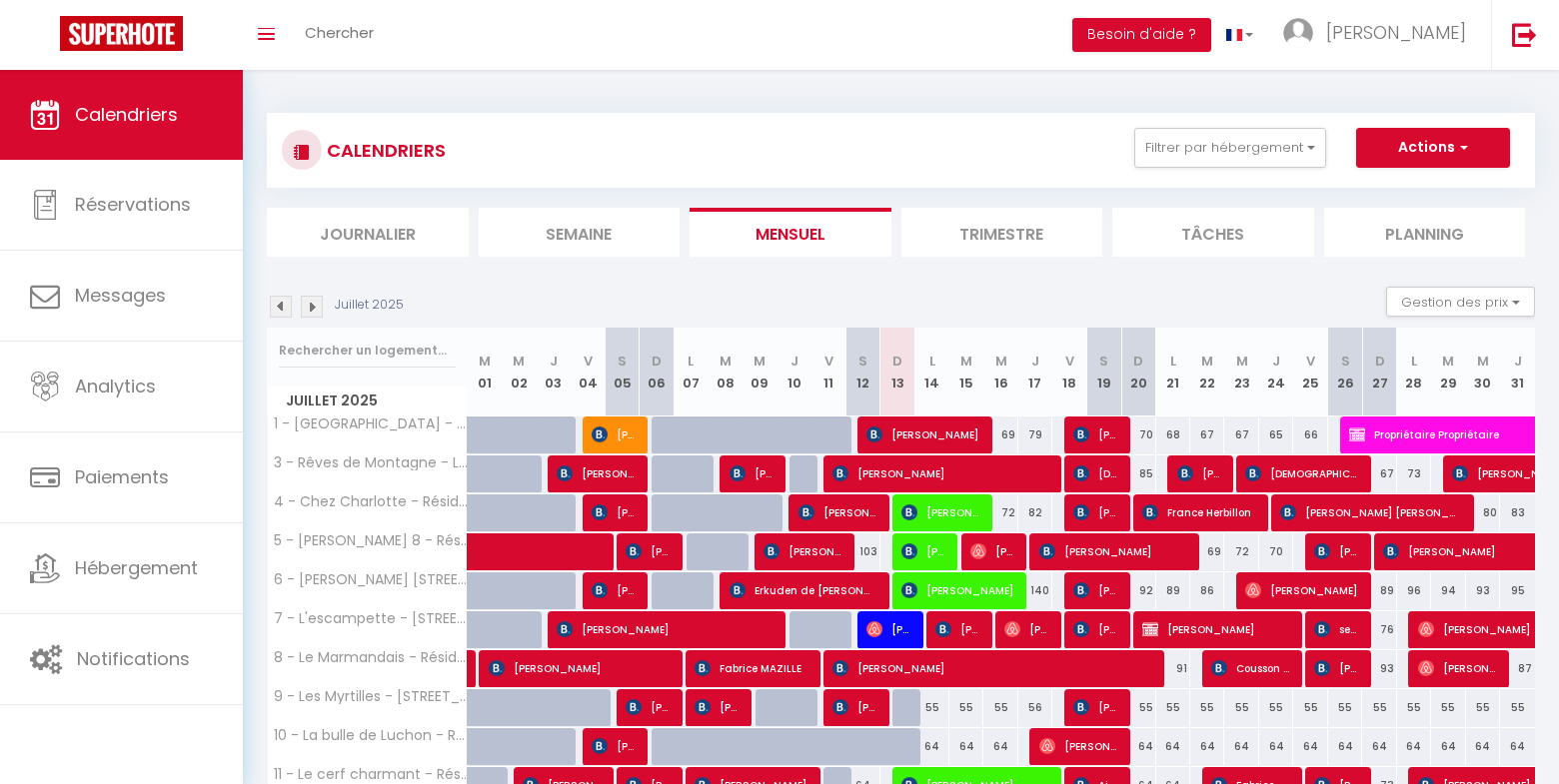 select 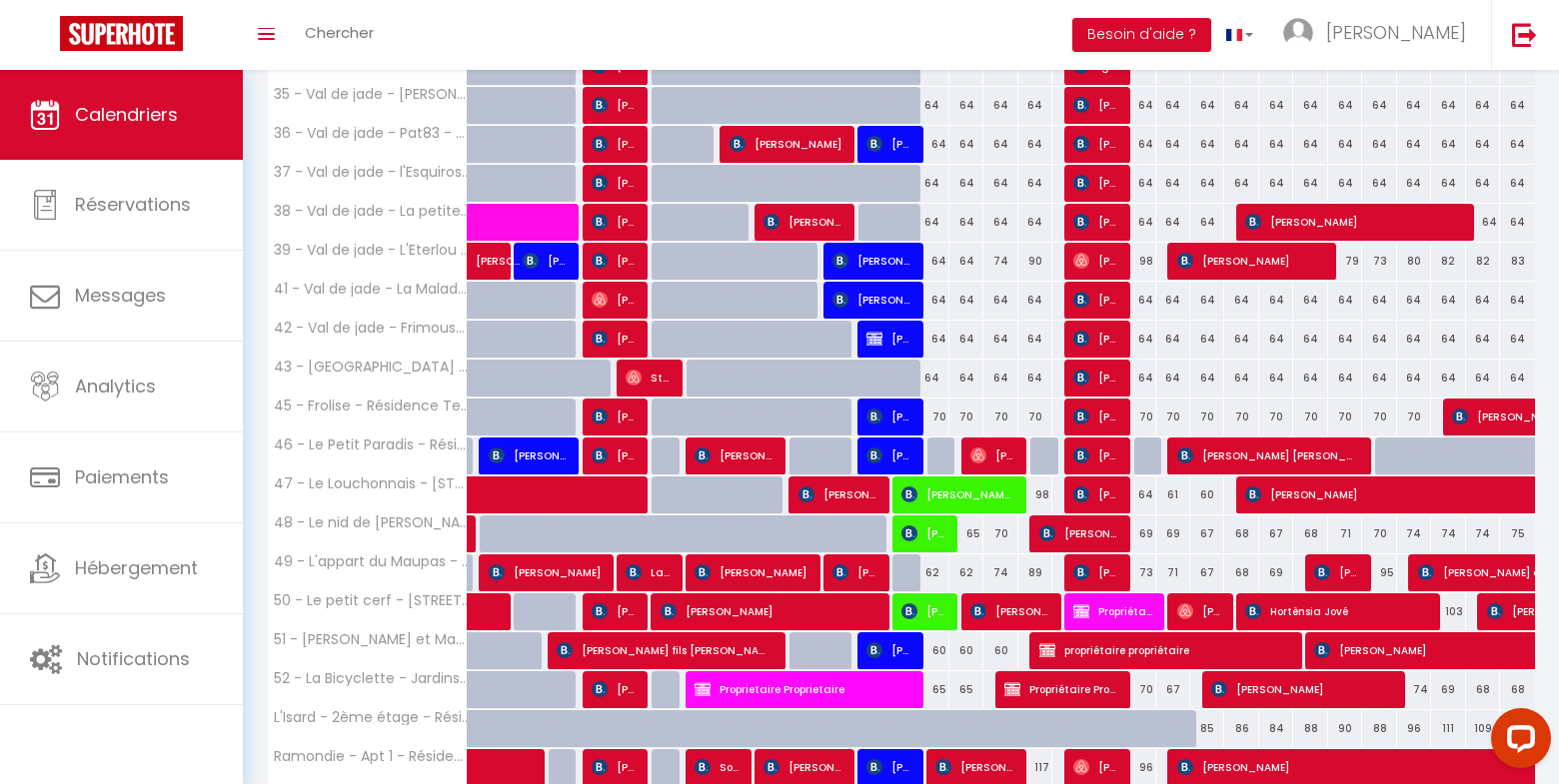 scroll, scrollTop: 0, scrollLeft: 0, axis: both 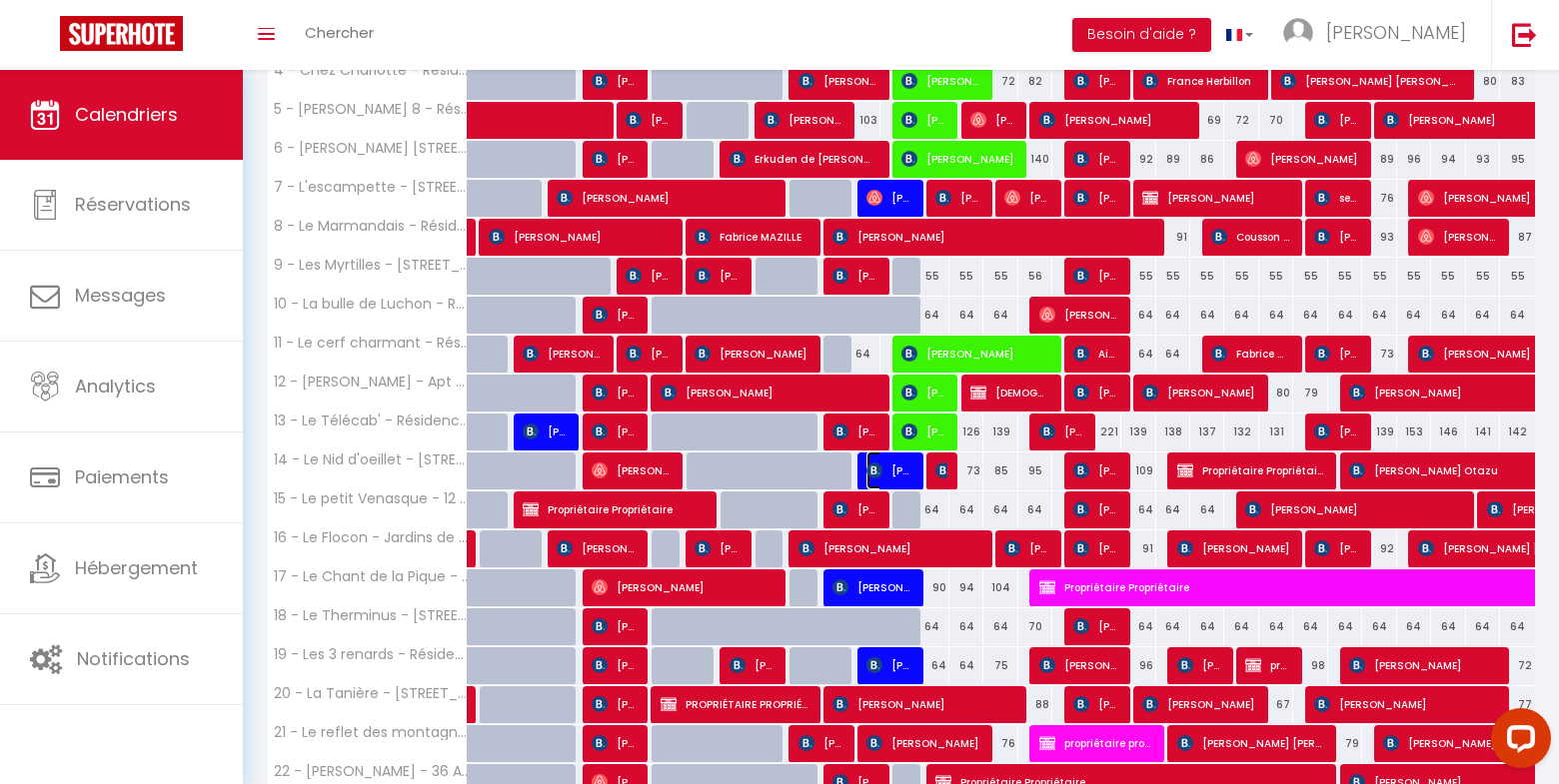 click at bounding box center [874, 470] 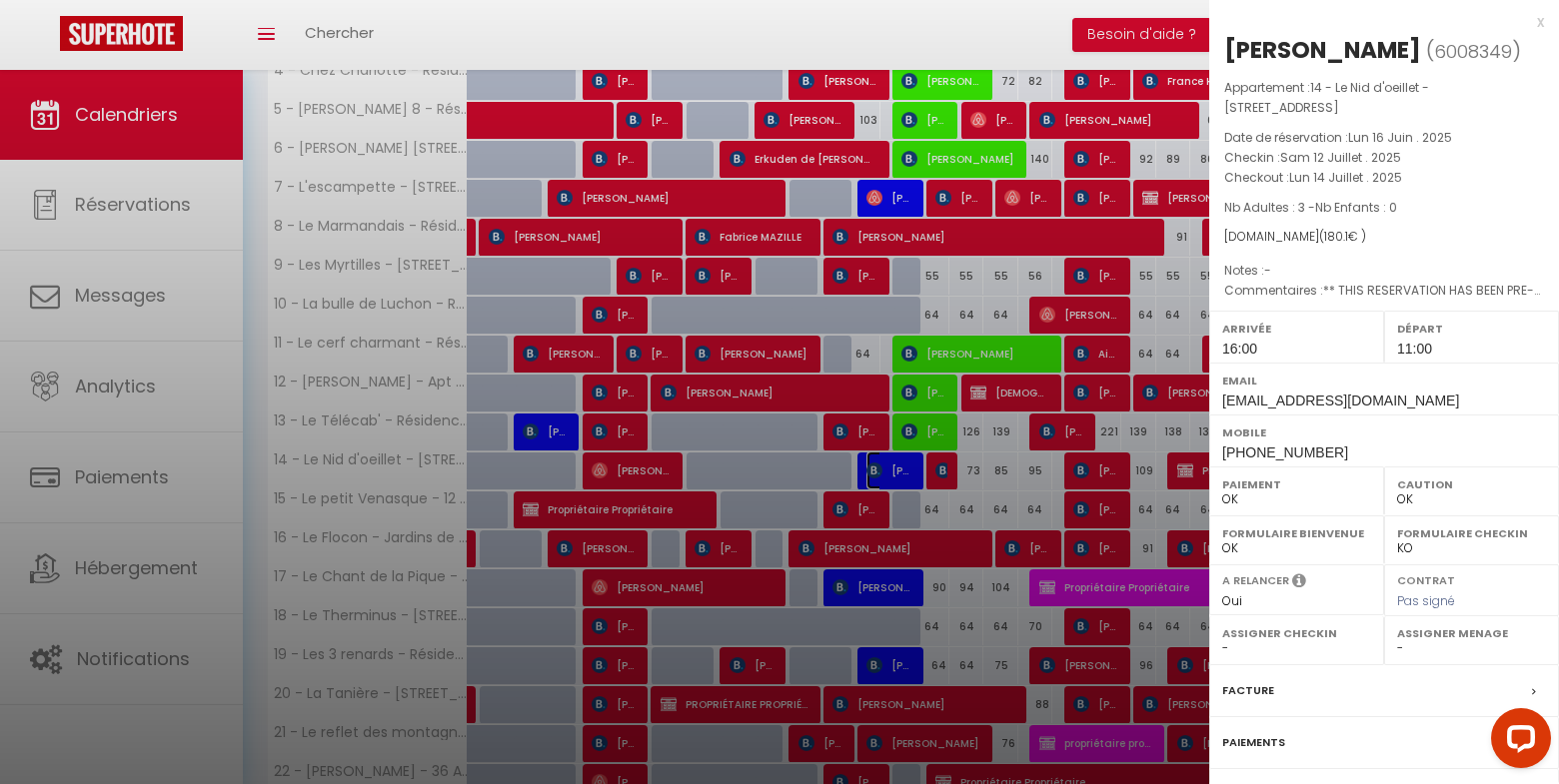 select on "27221" 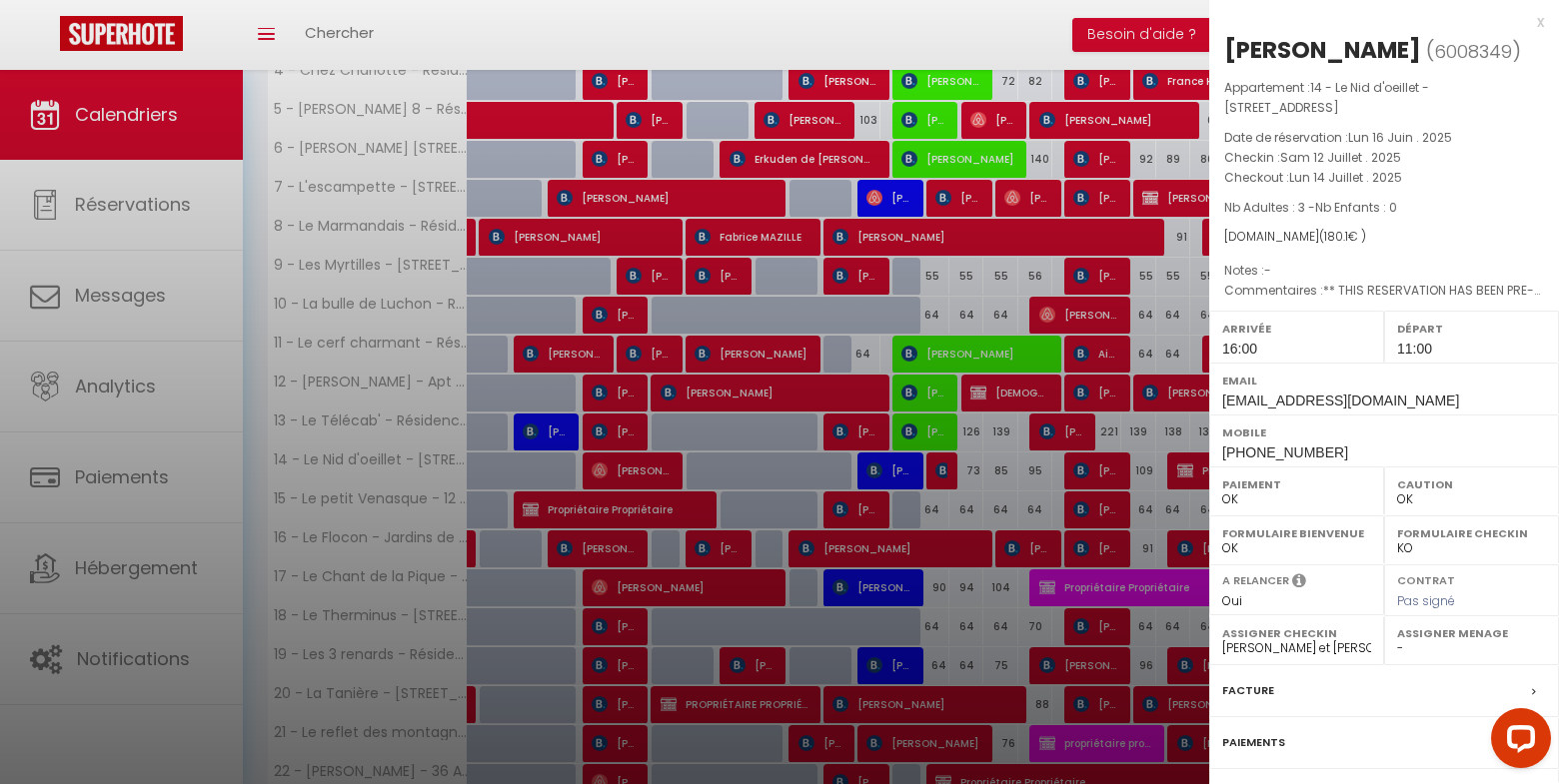 click on "x" at bounding box center (1376, 22) 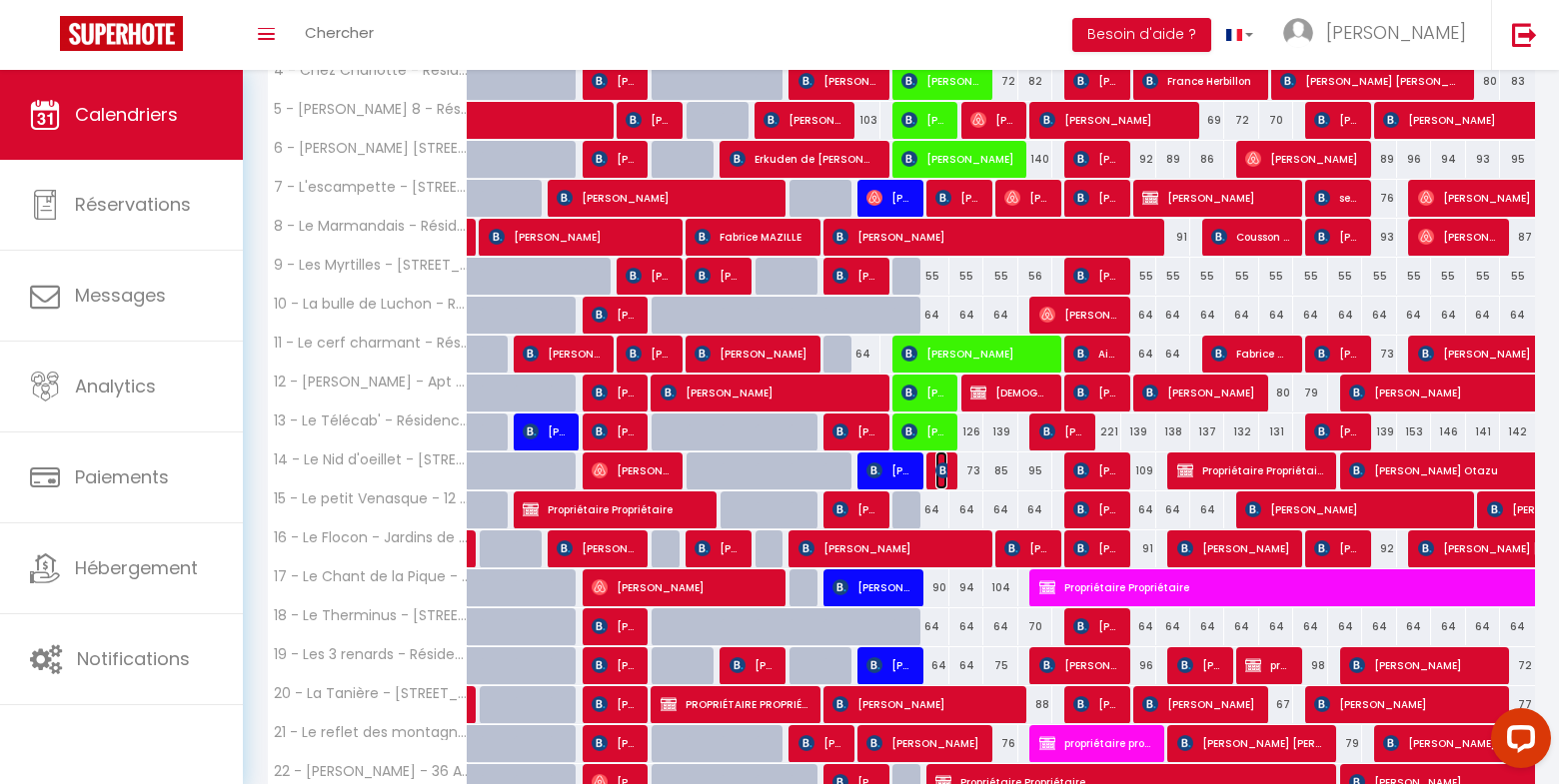 click at bounding box center (943, 470) 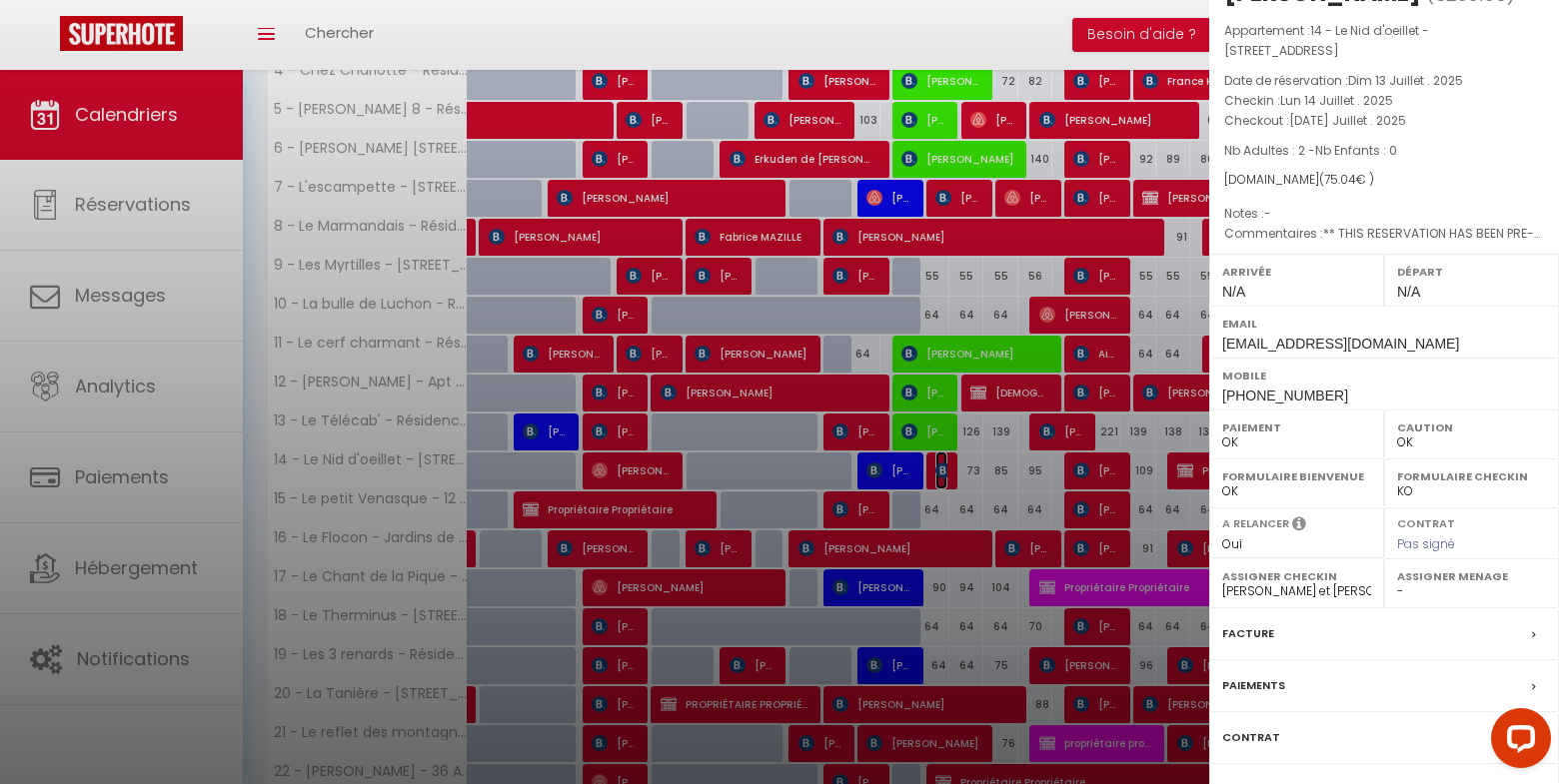 scroll, scrollTop: 165, scrollLeft: 0, axis: vertical 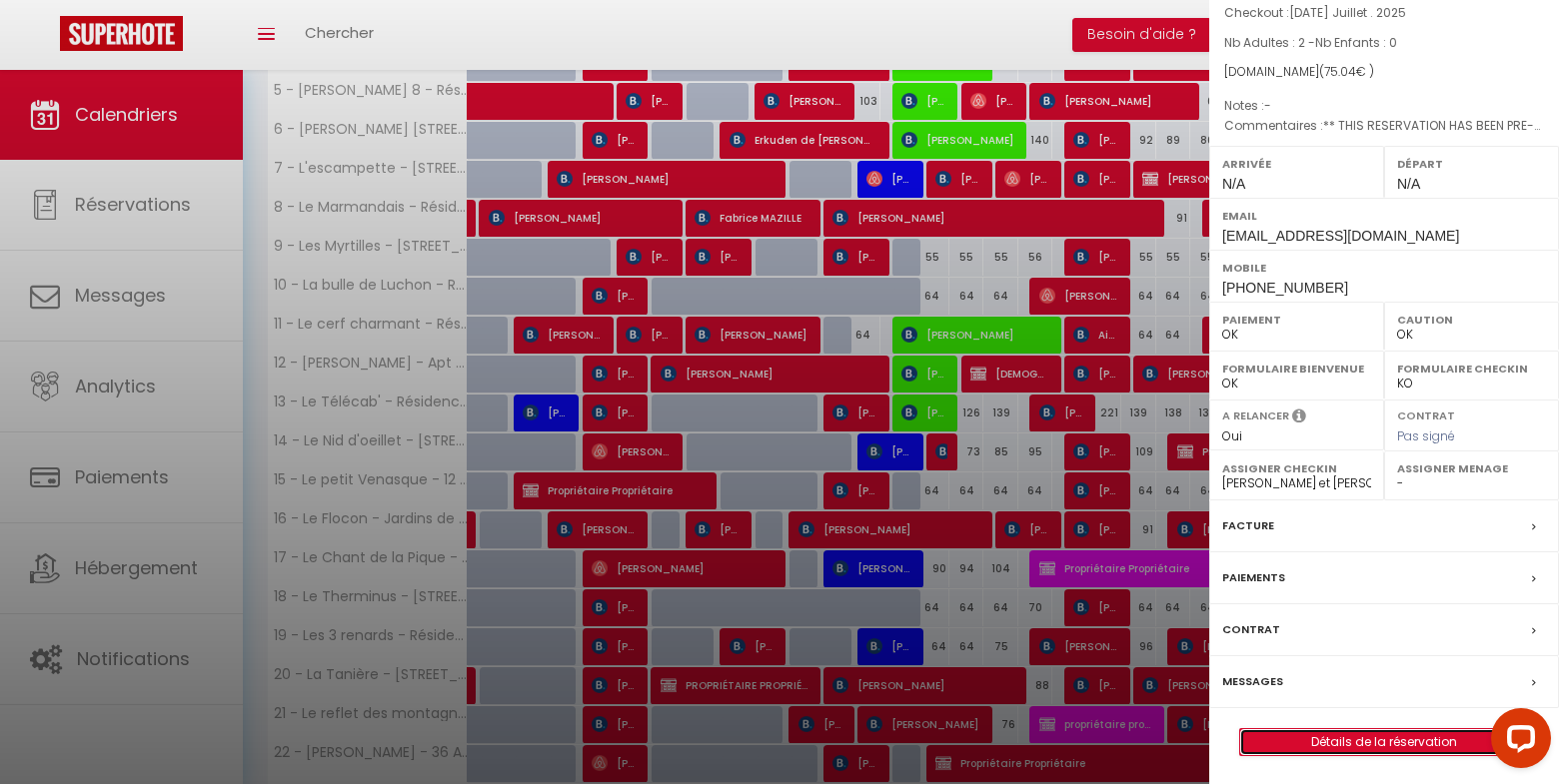 click on "Détails de la réservation" at bounding box center [1384, 742] 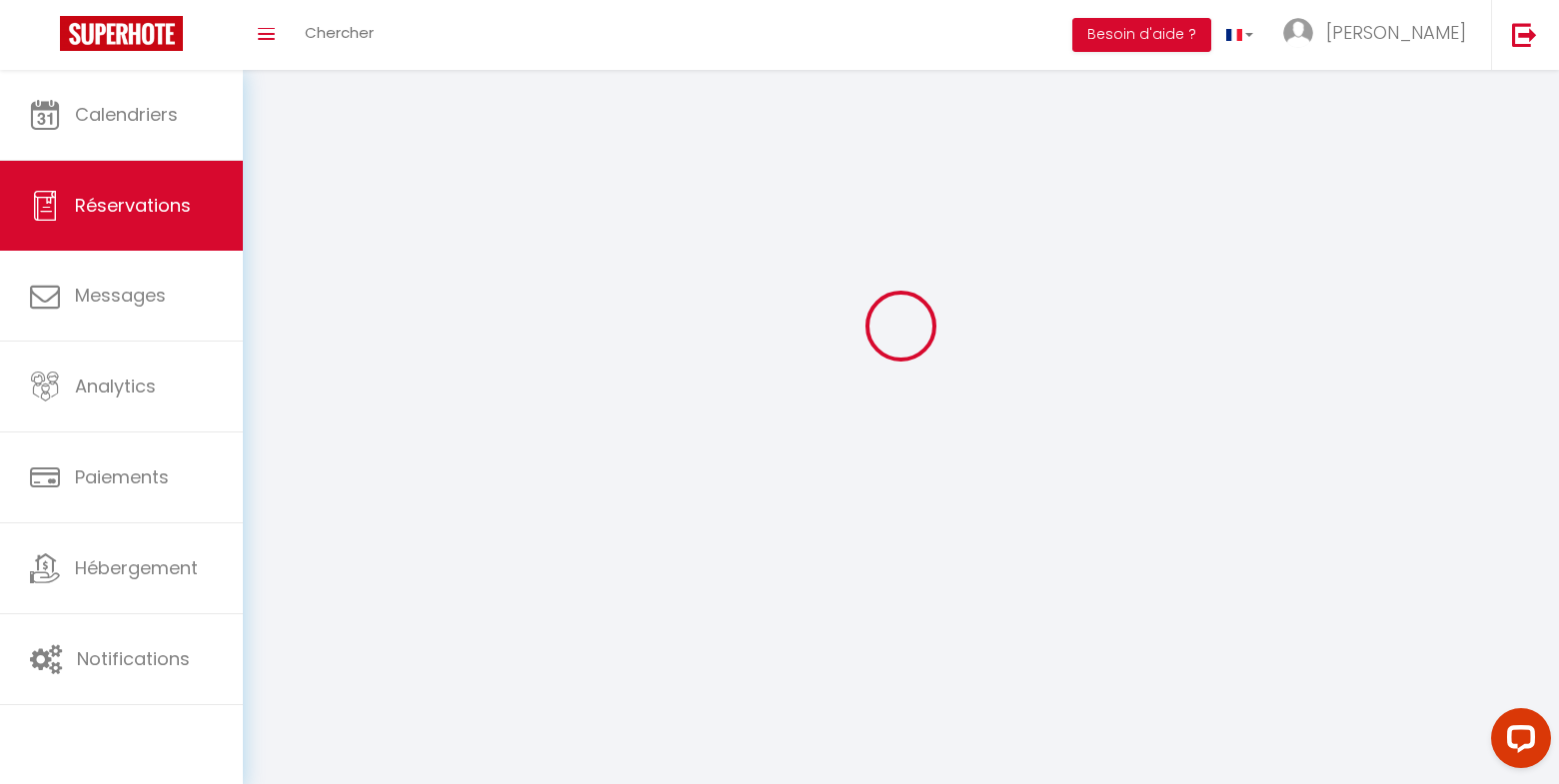 scroll, scrollTop: 0, scrollLeft: 0, axis: both 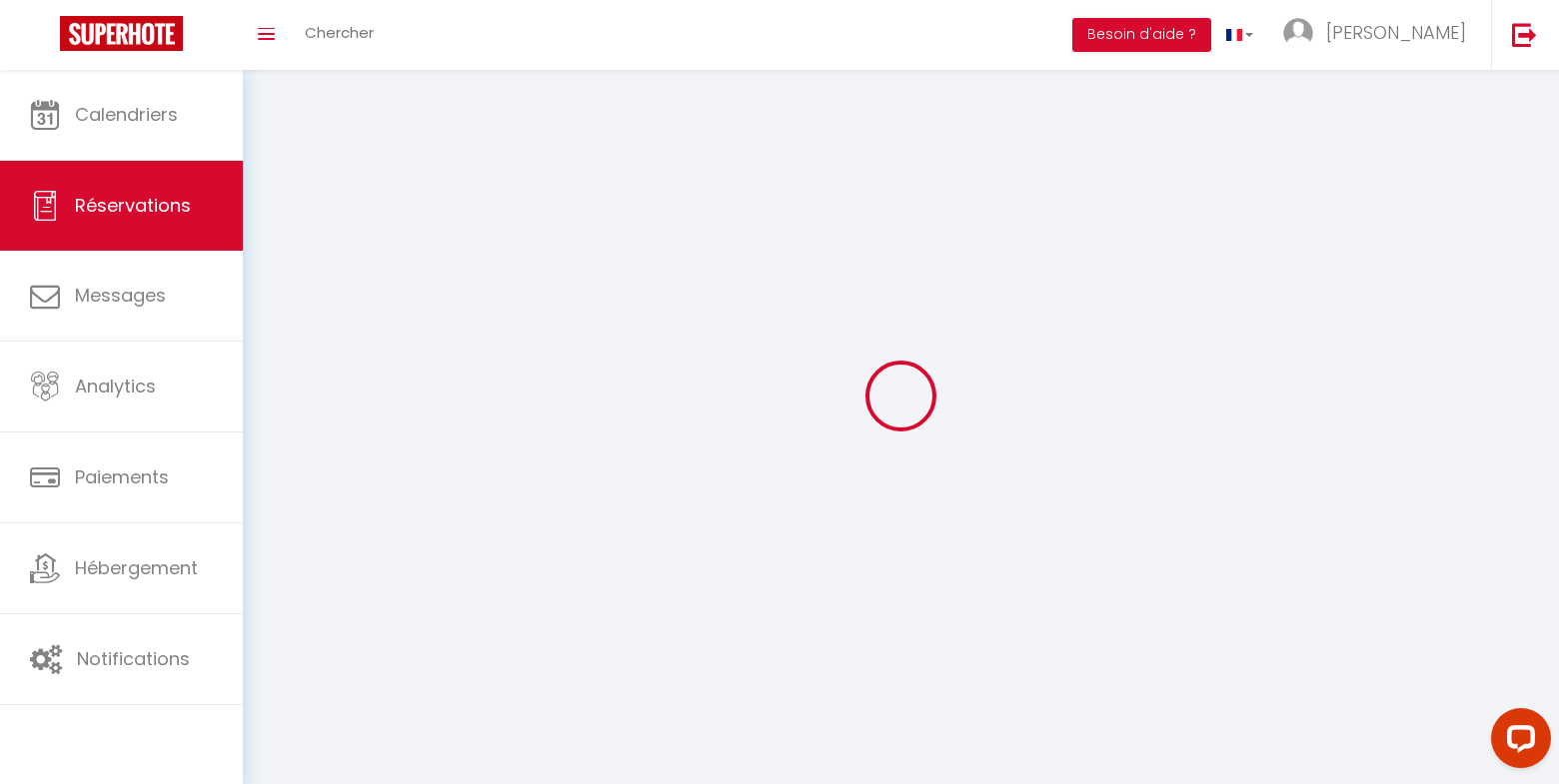 select 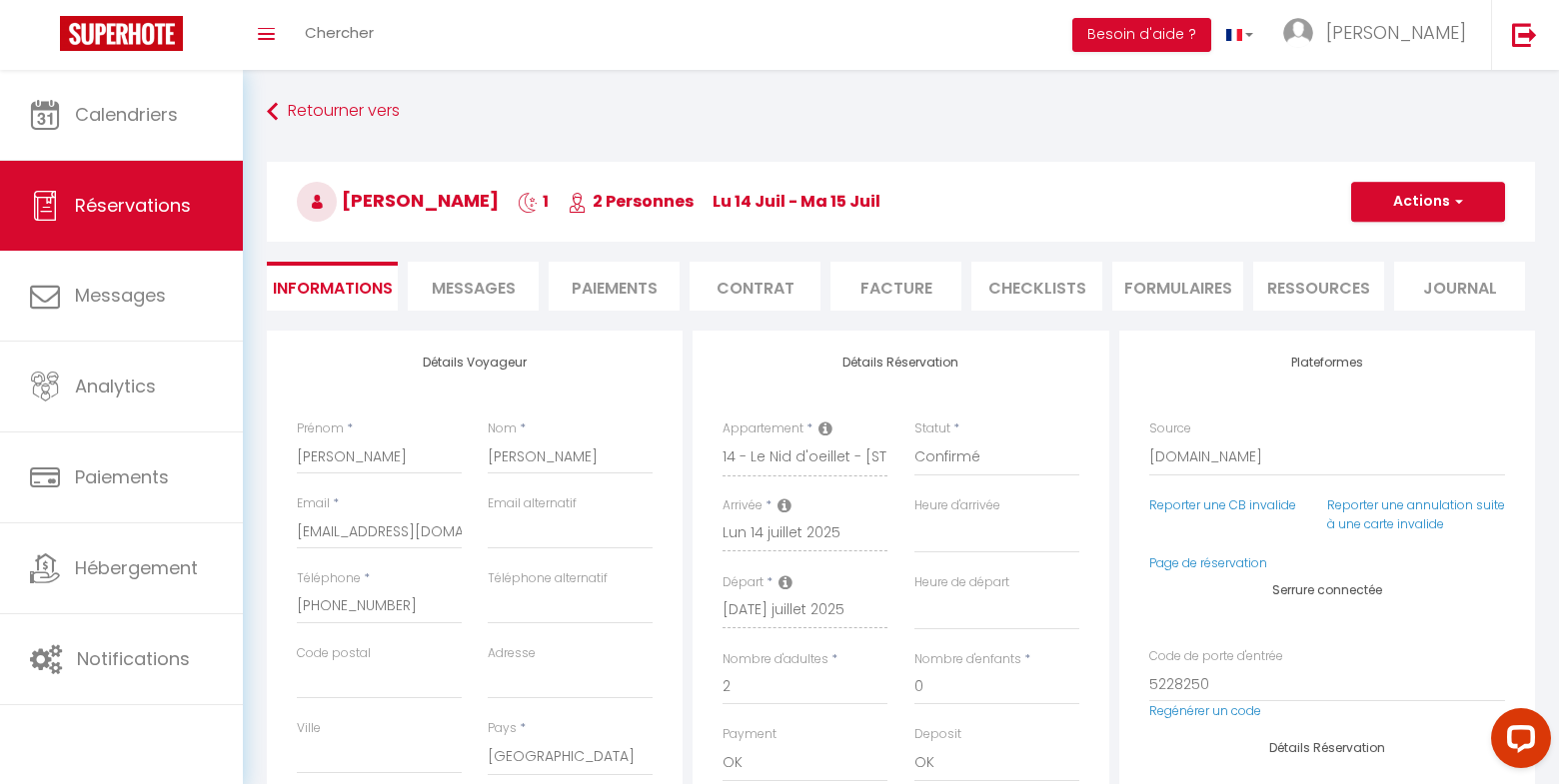 click on "Messages" at bounding box center [474, 288] 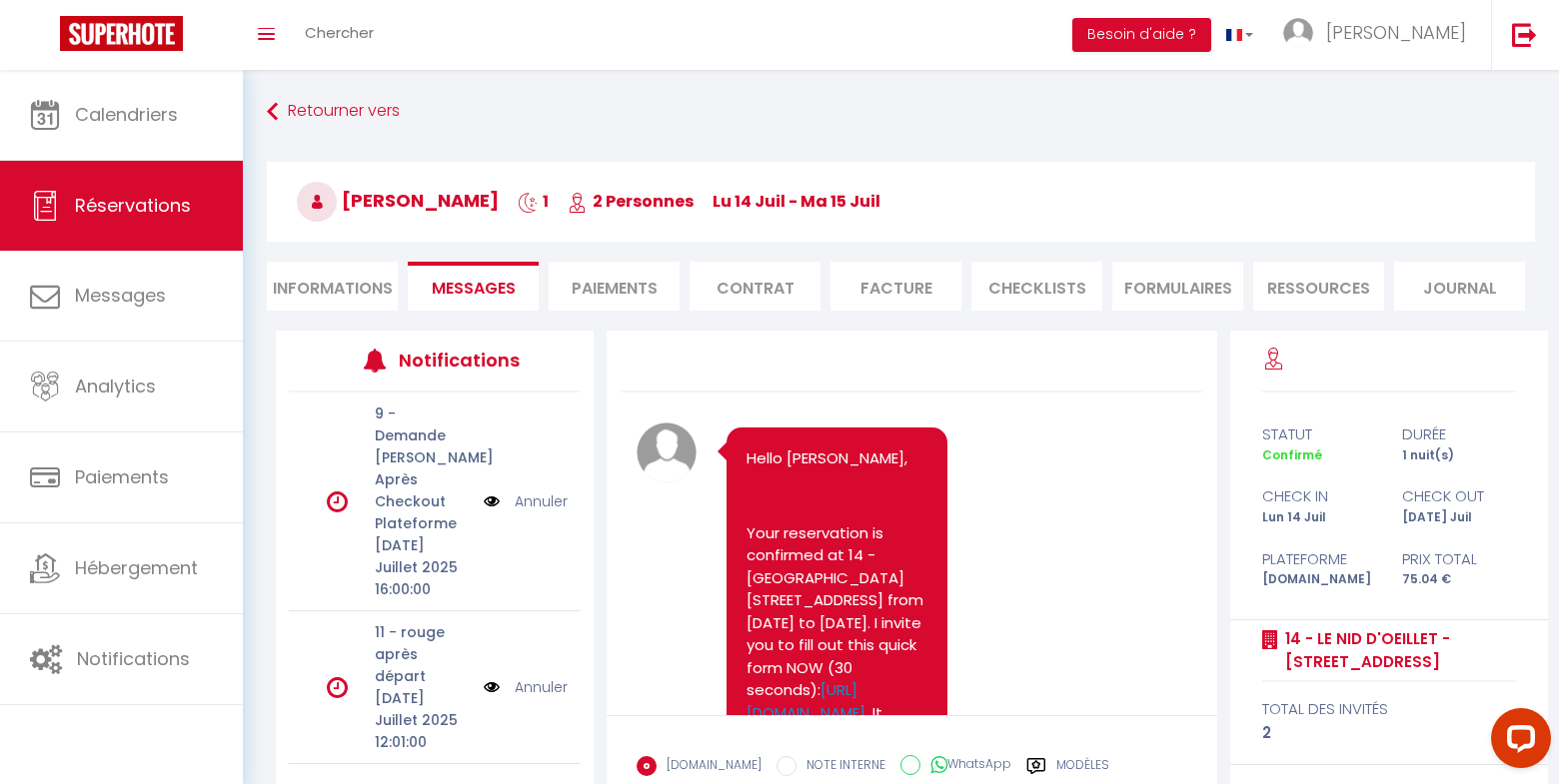 click on "Informations" at bounding box center [332, 286] 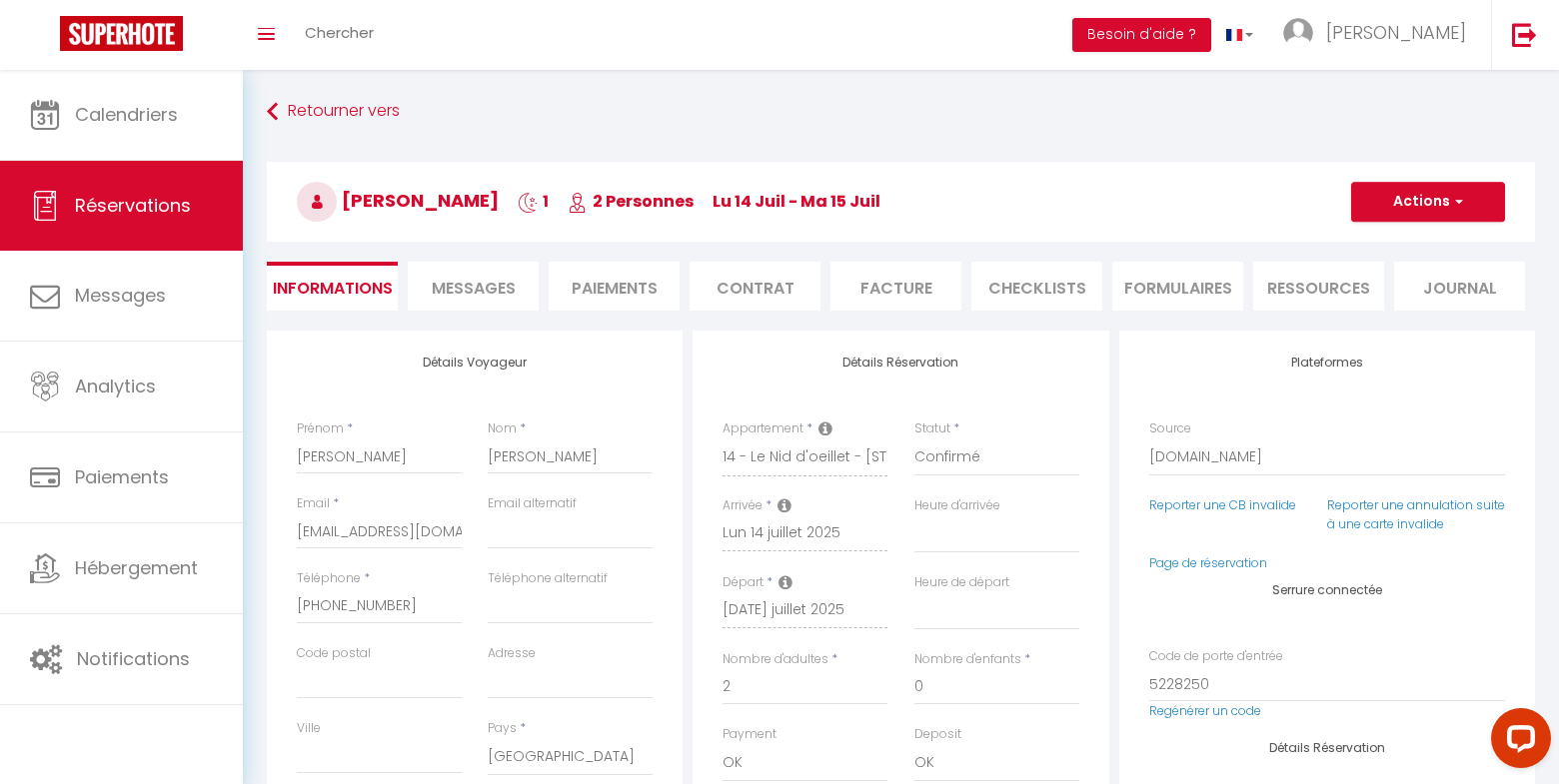type on "5.04" 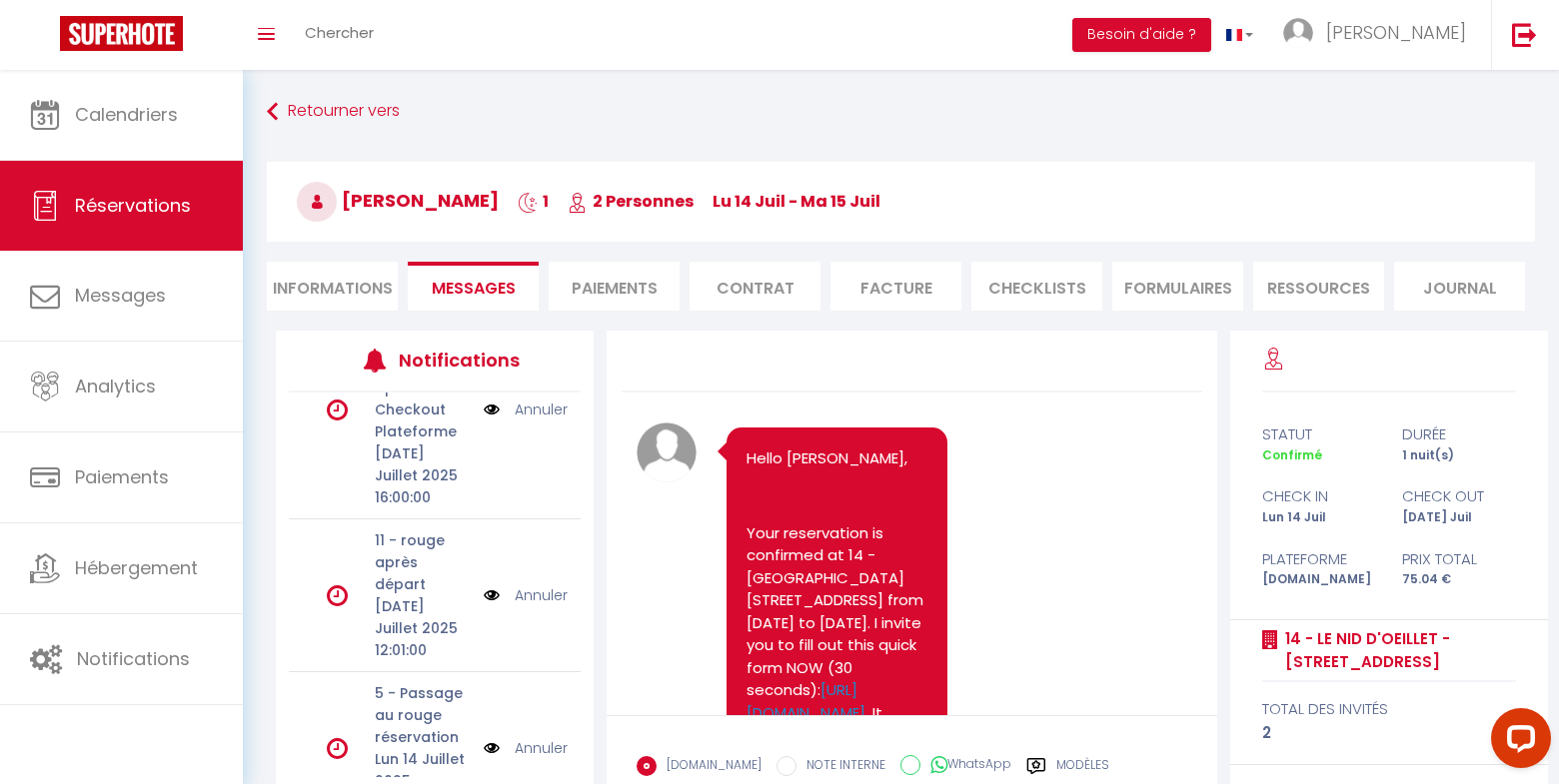 scroll, scrollTop: 105, scrollLeft: 0, axis: vertical 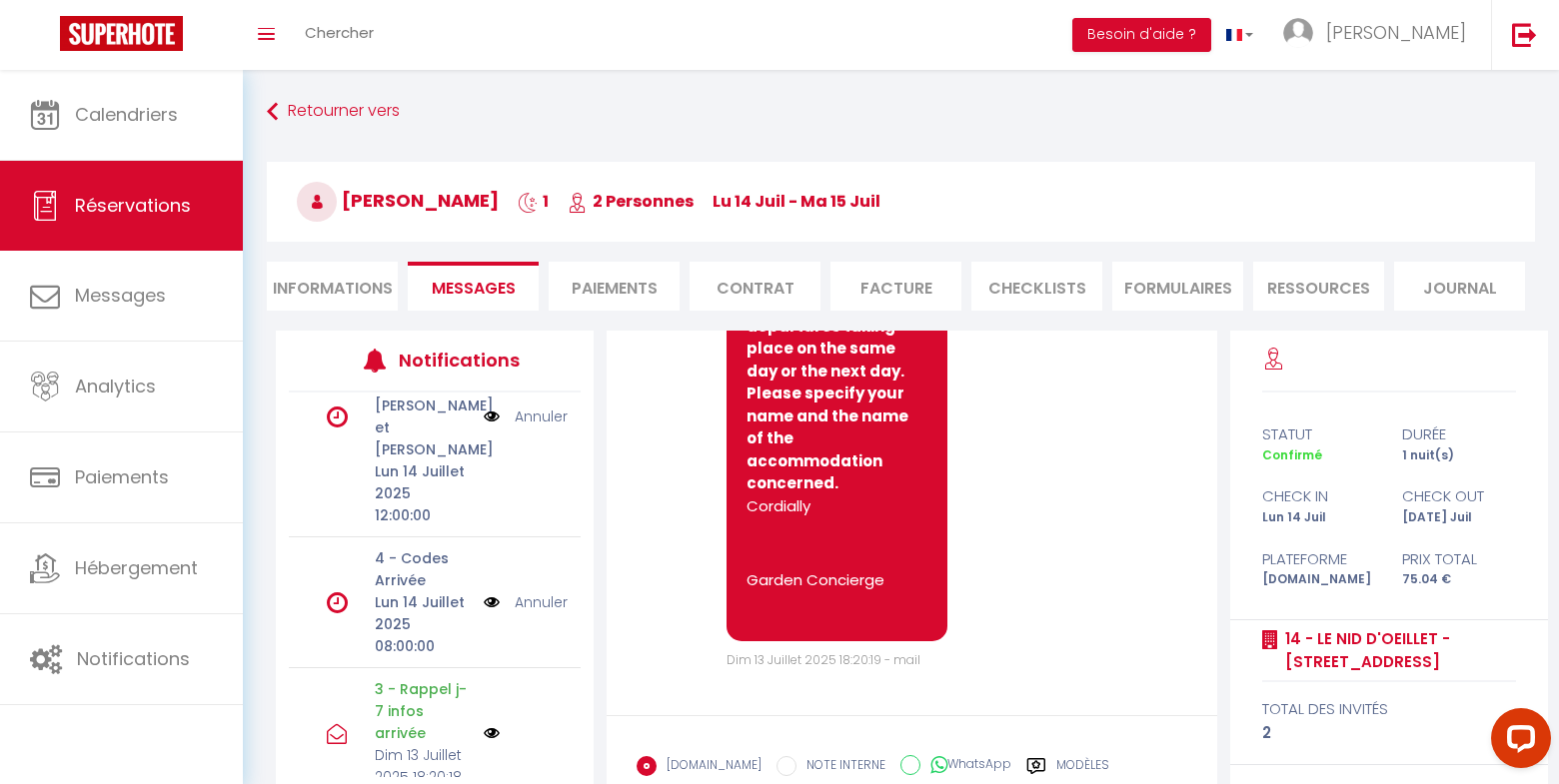 click on "Annuler" at bounding box center (541, 602) 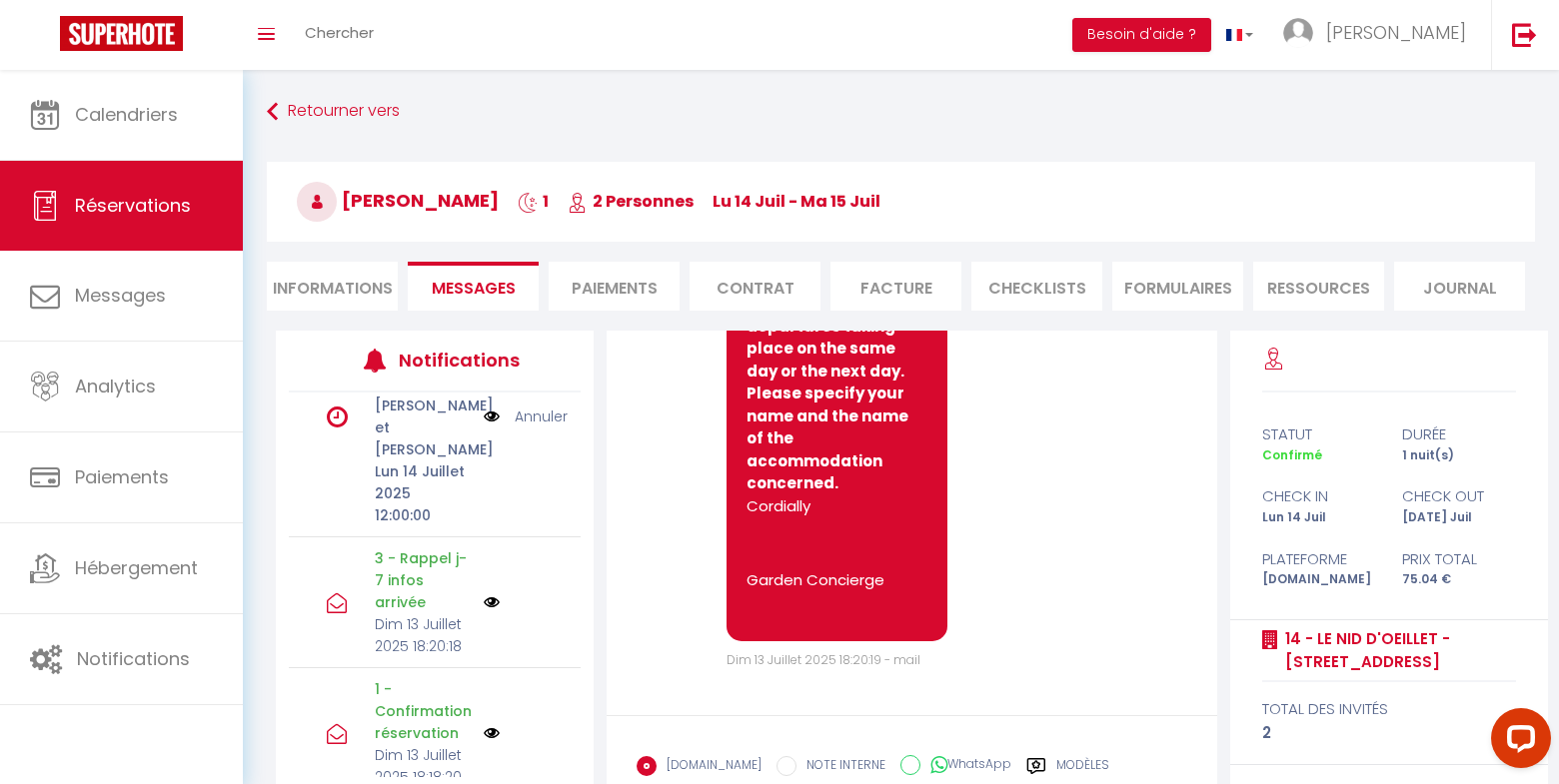 scroll, scrollTop: 772, scrollLeft: 0, axis: vertical 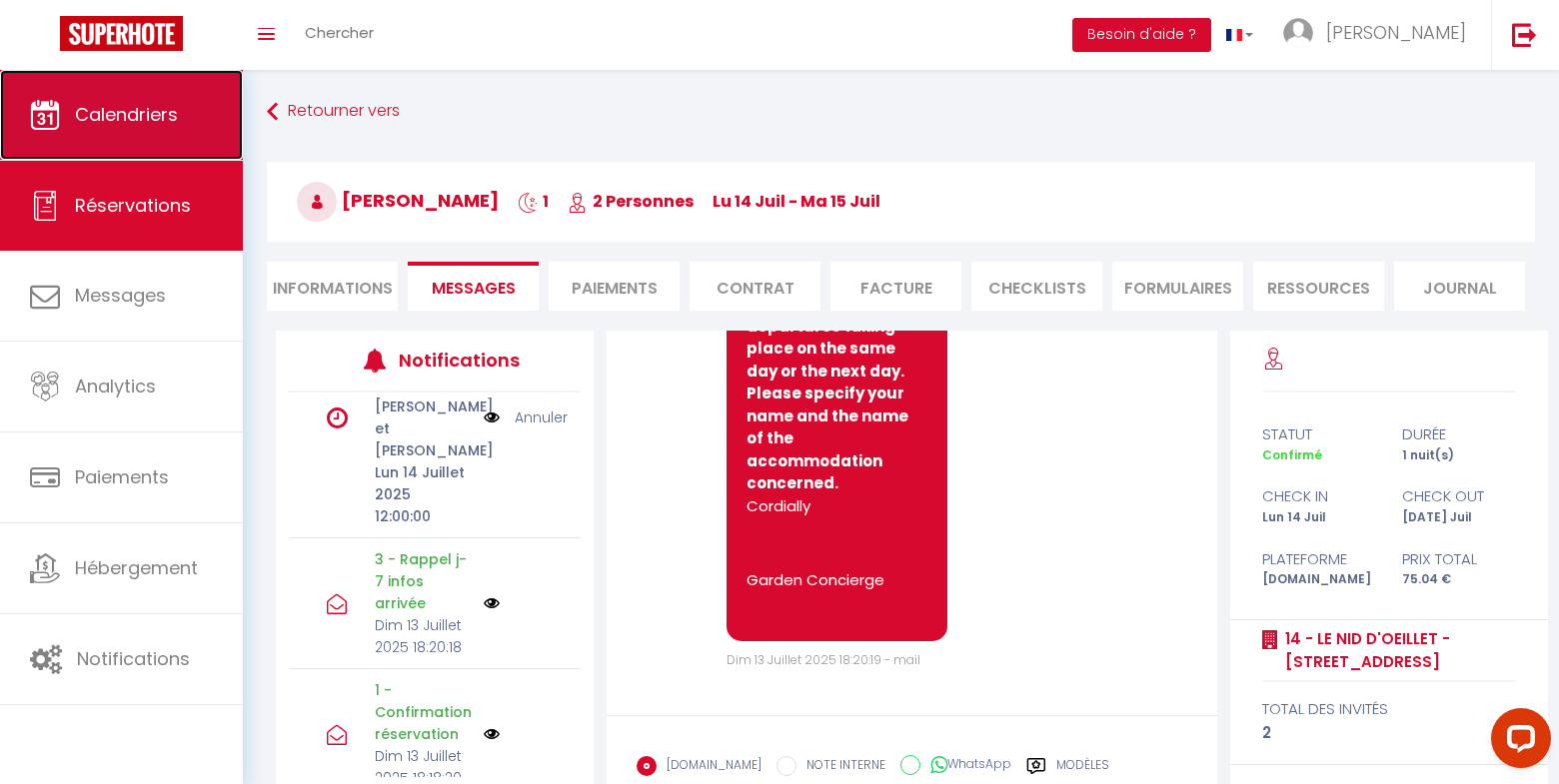 click on "Calendriers" at bounding box center (126, 114) 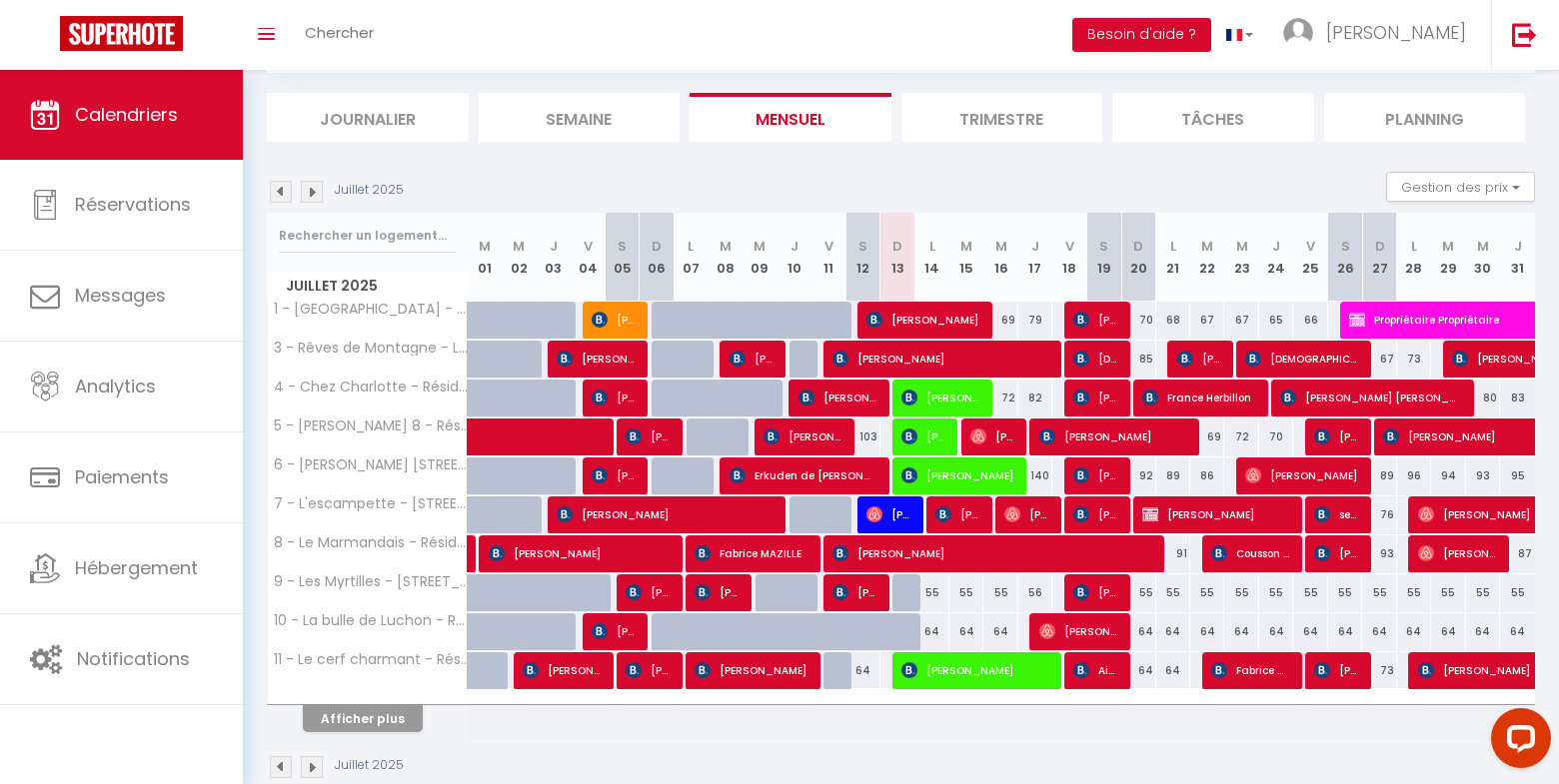 scroll, scrollTop: 151, scrollLeft: 0, axis: vertical 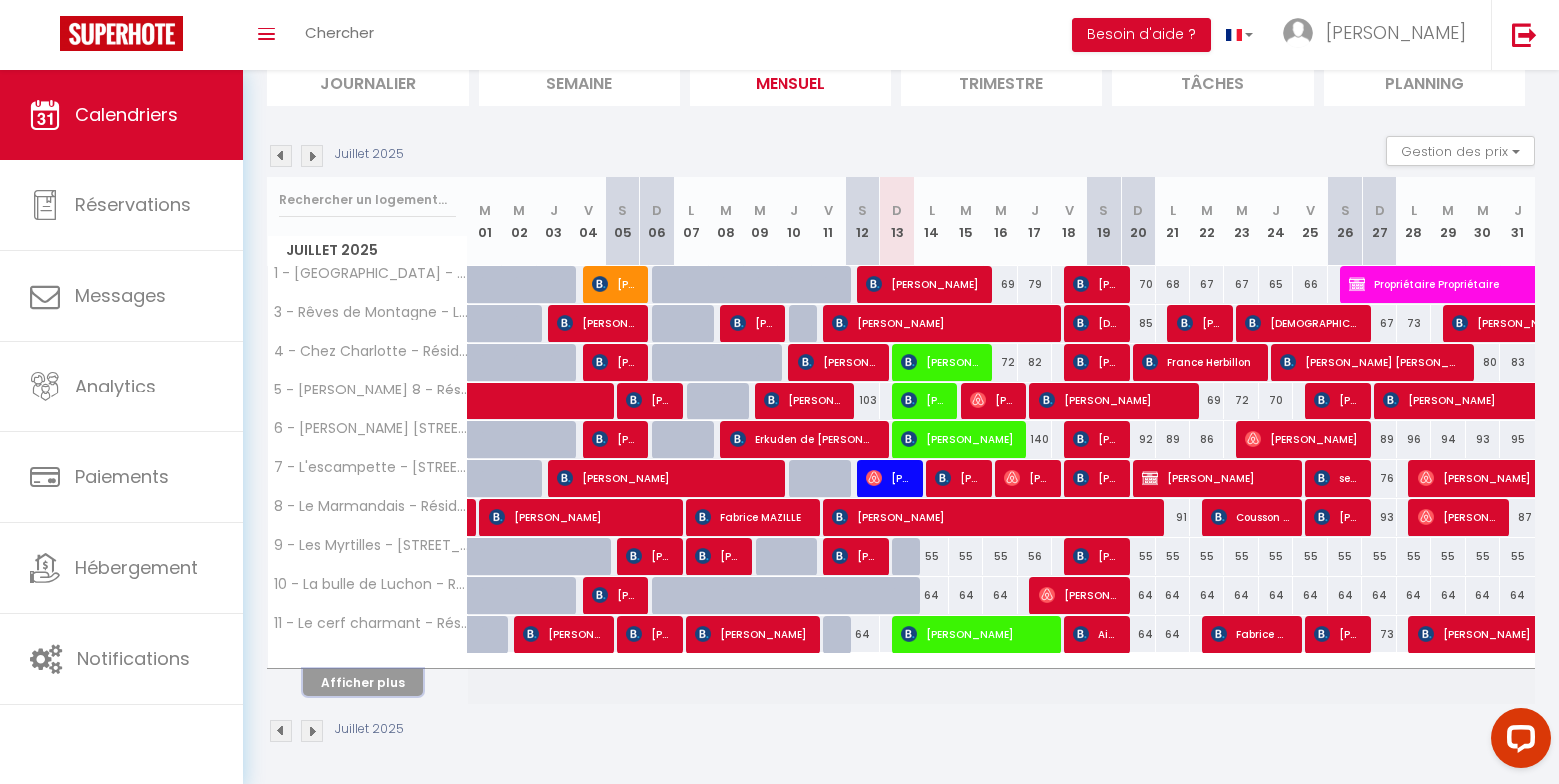 click on "Afficher plus" at bounding box center [363, 682] 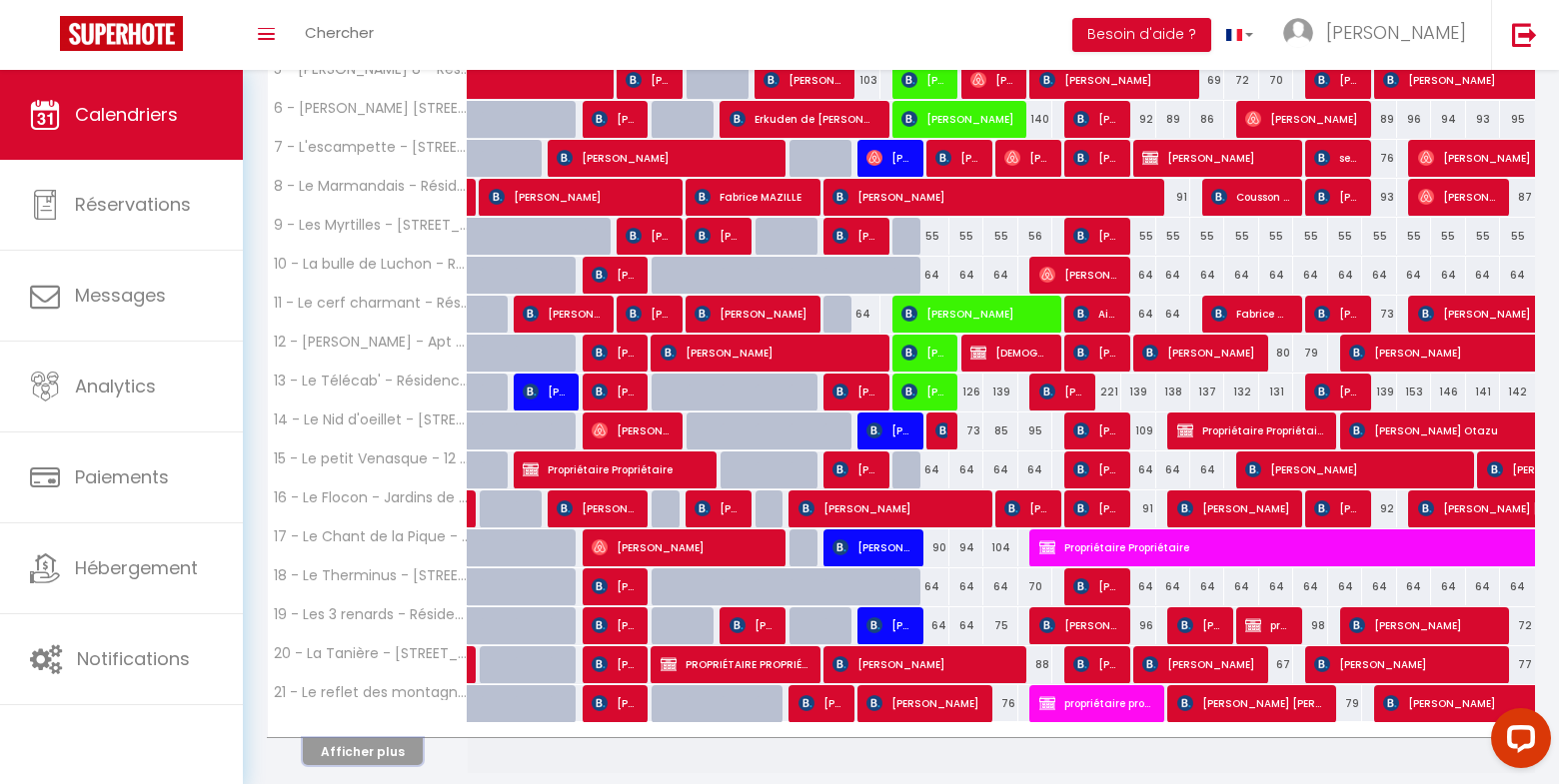 scroll, scrollTop: 539, scrollLeft: 0, axis: vertical 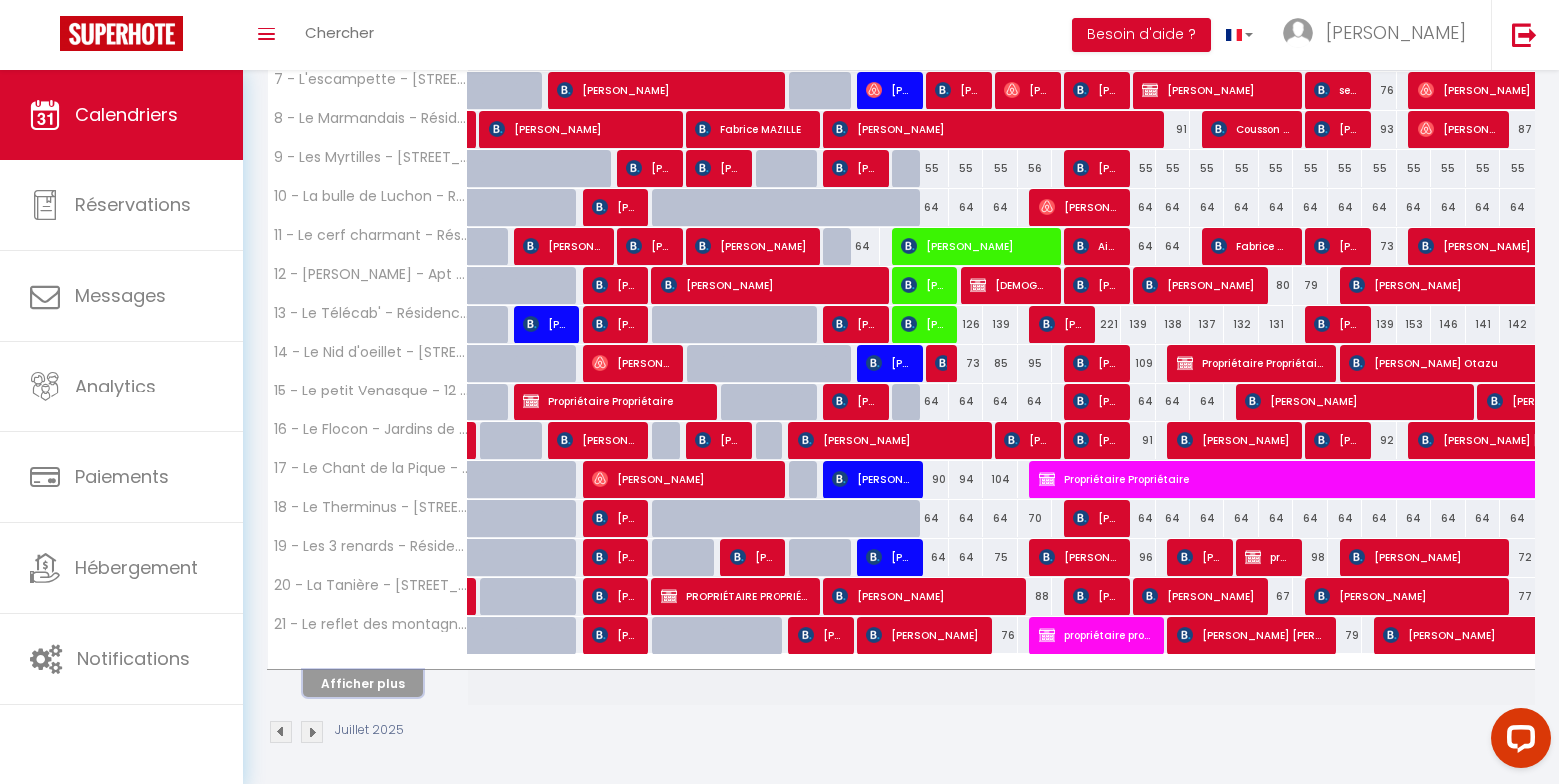 click on "Afficher plus" at bounding box center (363, 683) 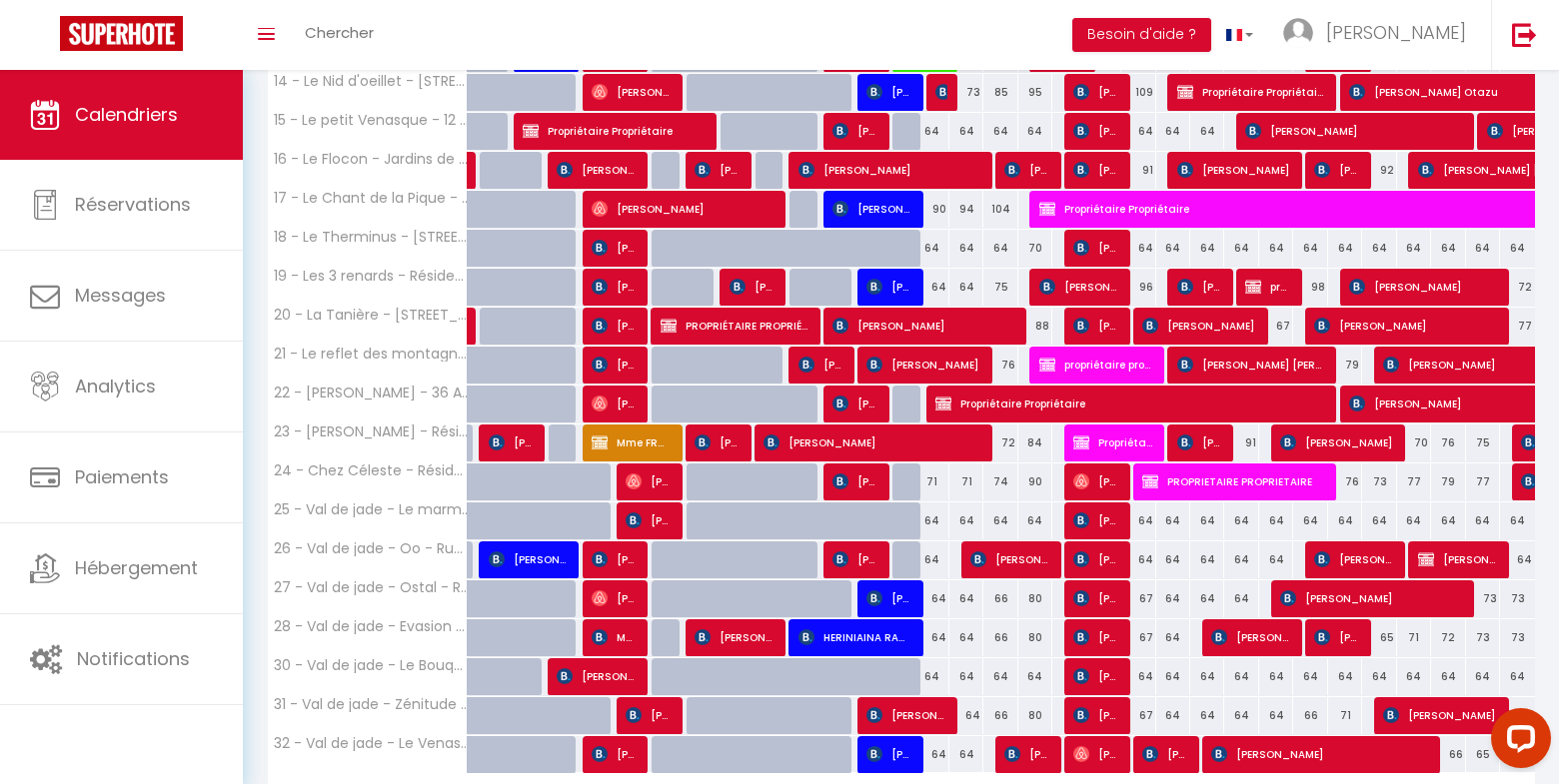 scroll, scrollTop: 927, scrollLeft: 0, axis: vertical 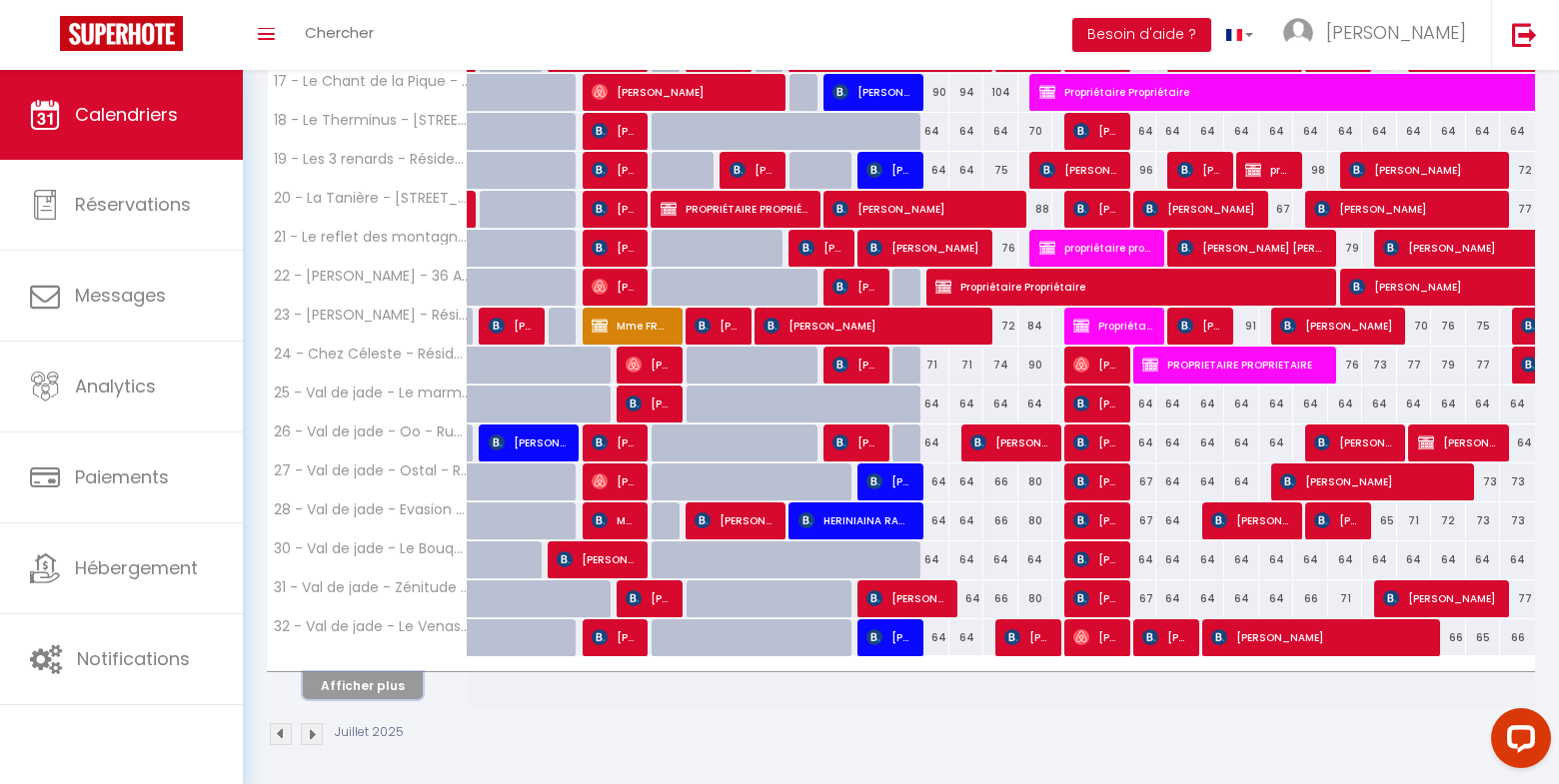 click on "Afficher plus" at bounding box center [363, 685] 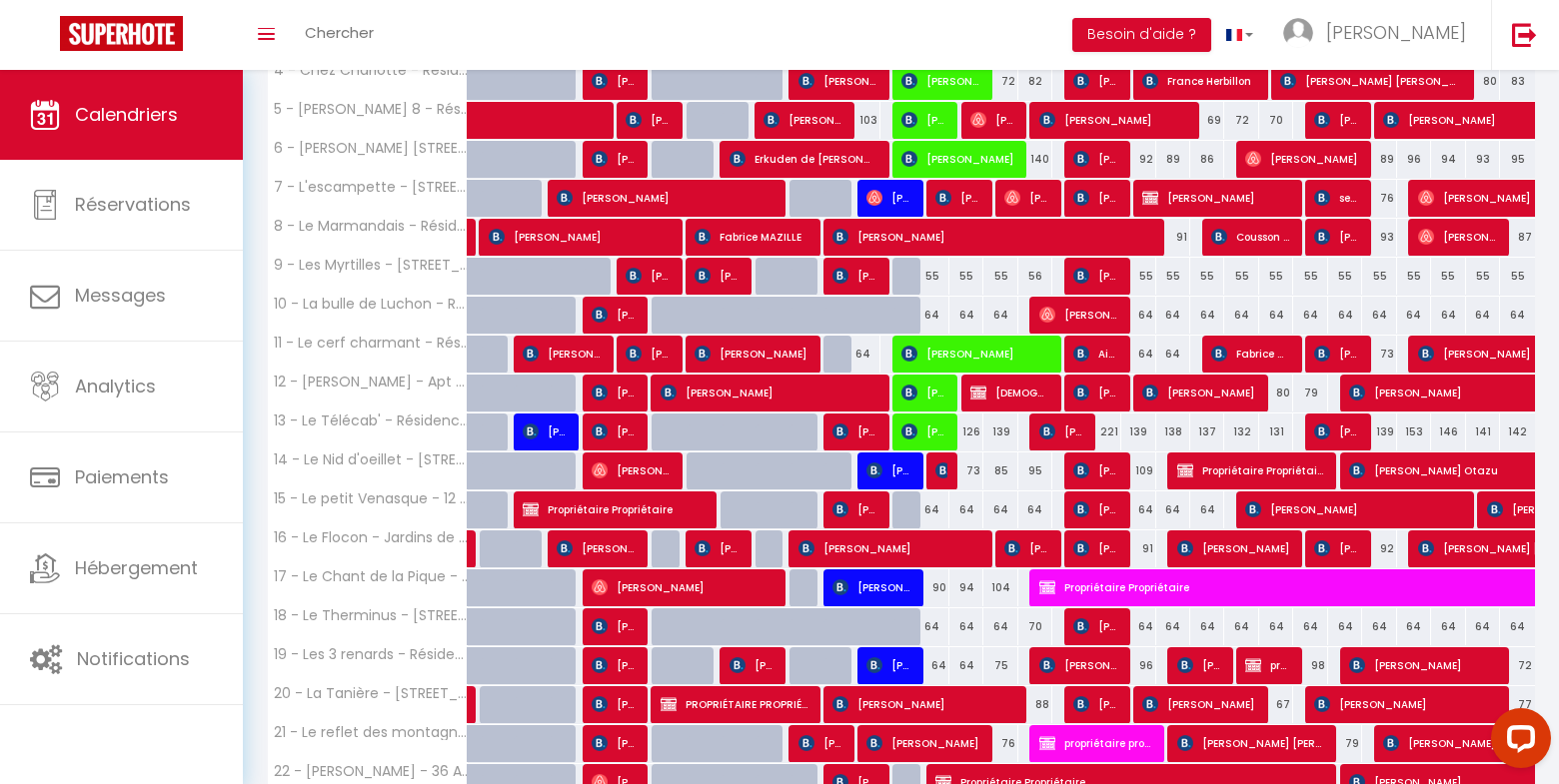 scroll, scrollTop: 430, scrollLeft: 0, axis: vertical 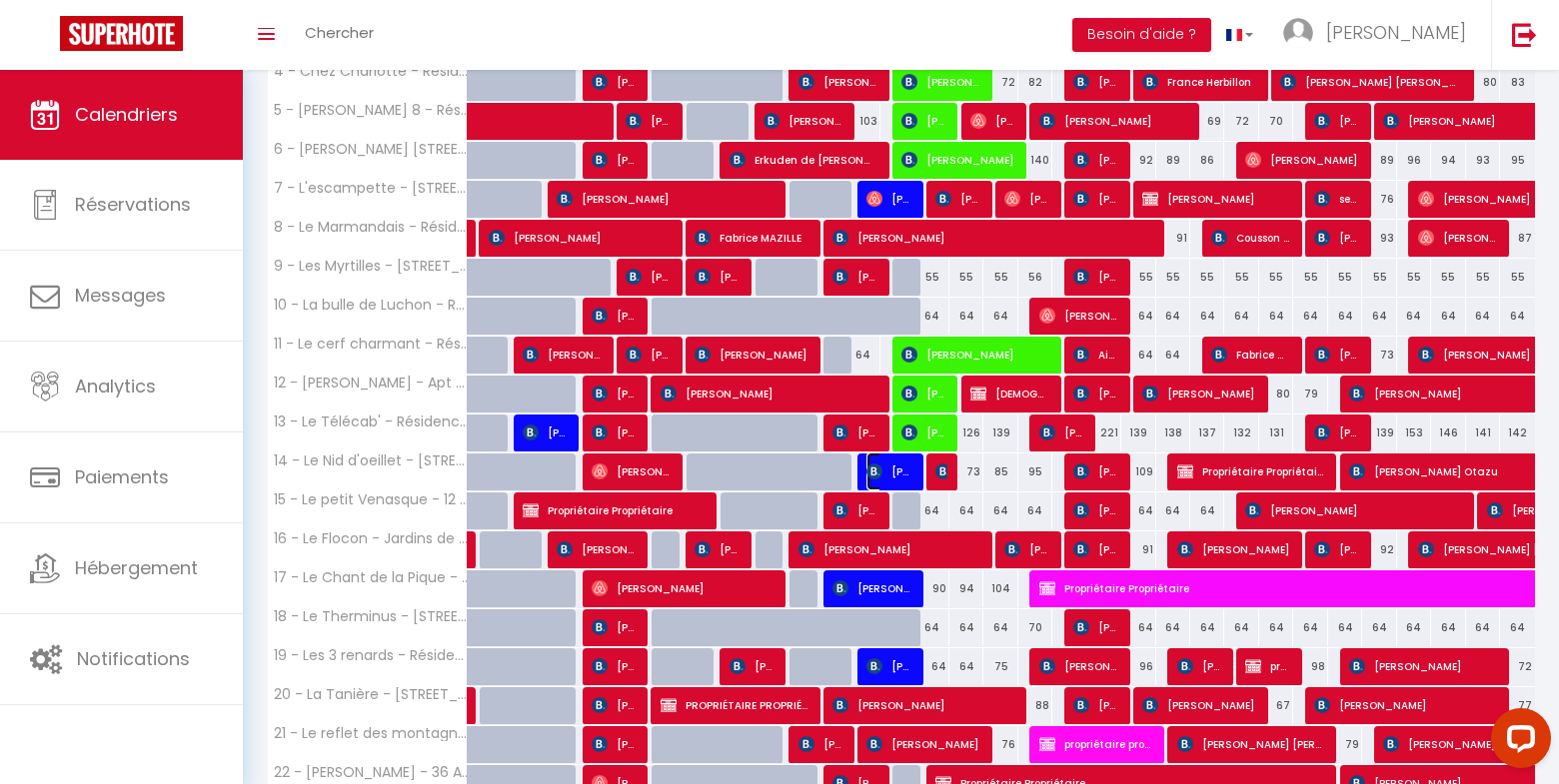 click on "Erica Burke" at bounding box center [888, 471] 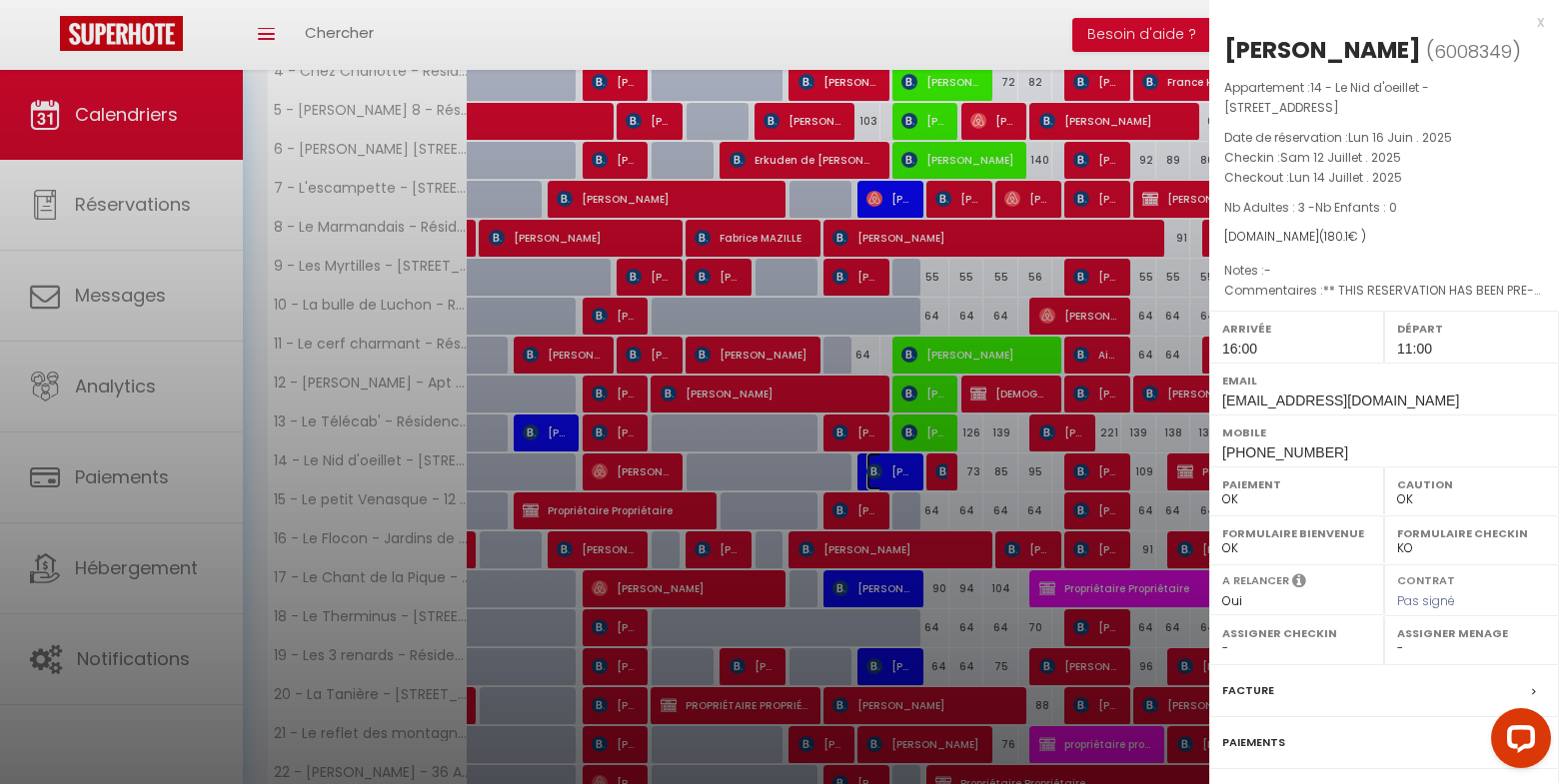select on "27221" 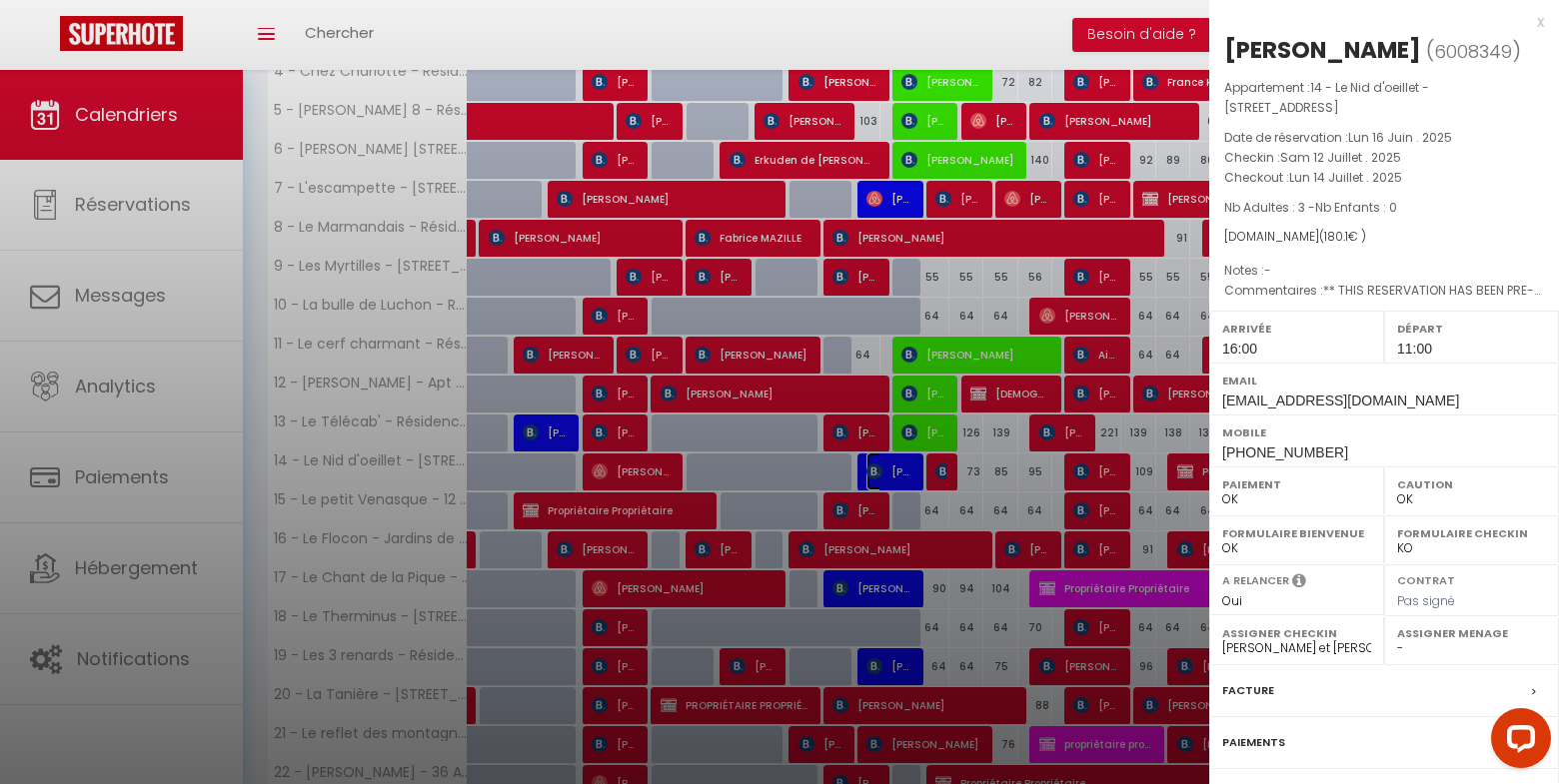 scroll, scrollTop: 165, scrollLeft: 0, axis: vertical 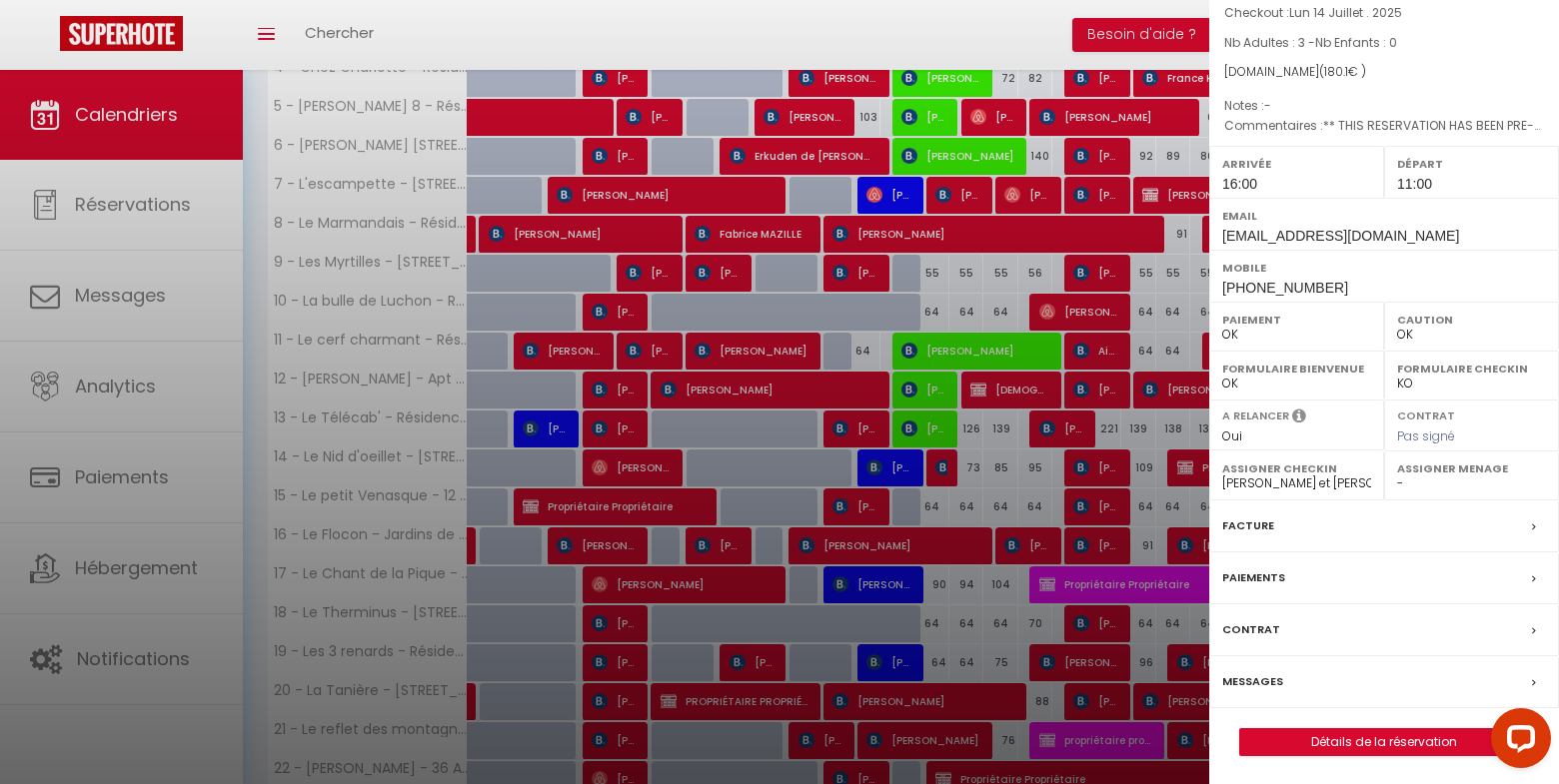 click on "Messages" at bounding box center [1252, 681] 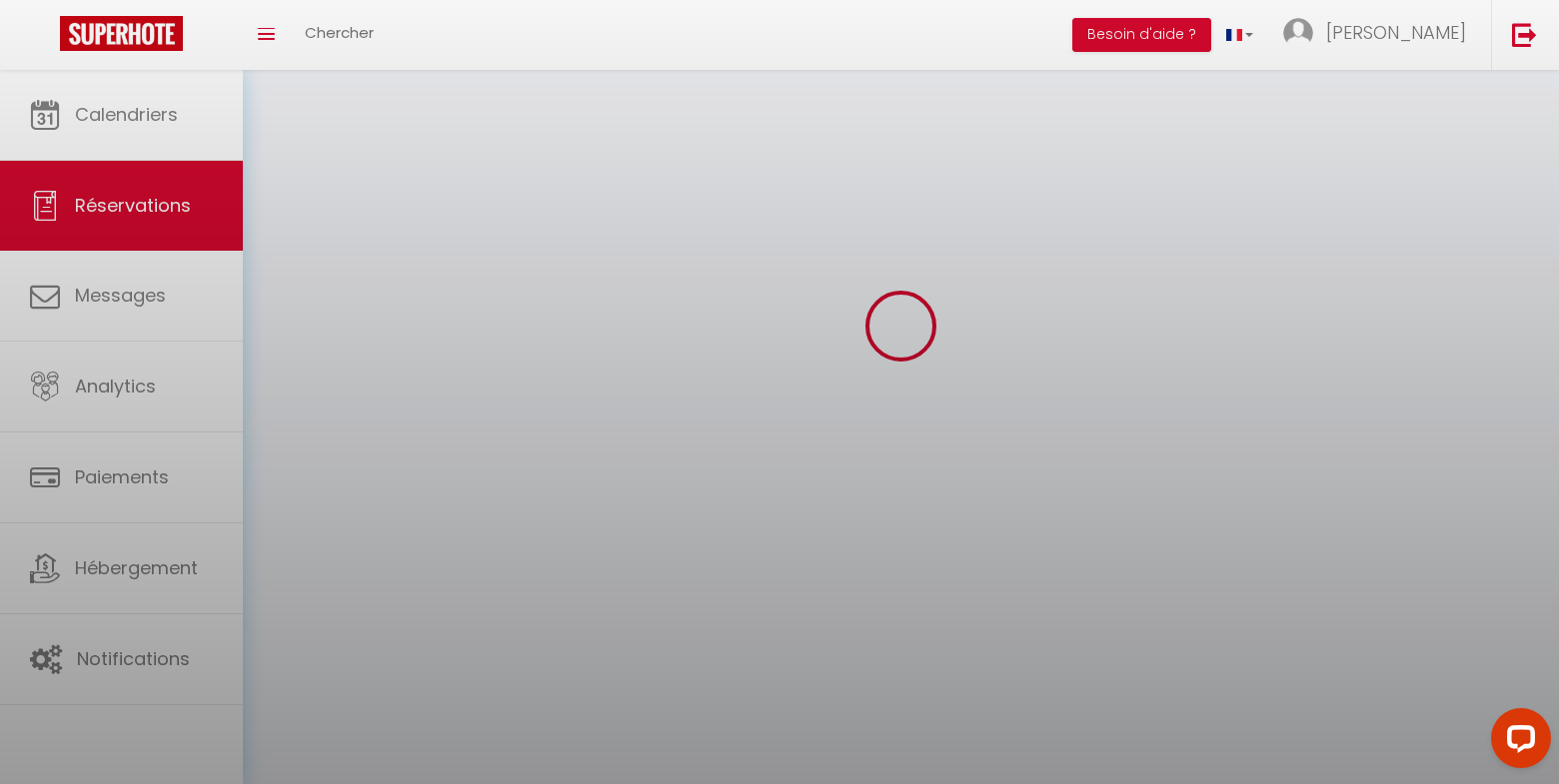 scroll, scrollTop: 0, scrollLeft: 0, axis: both 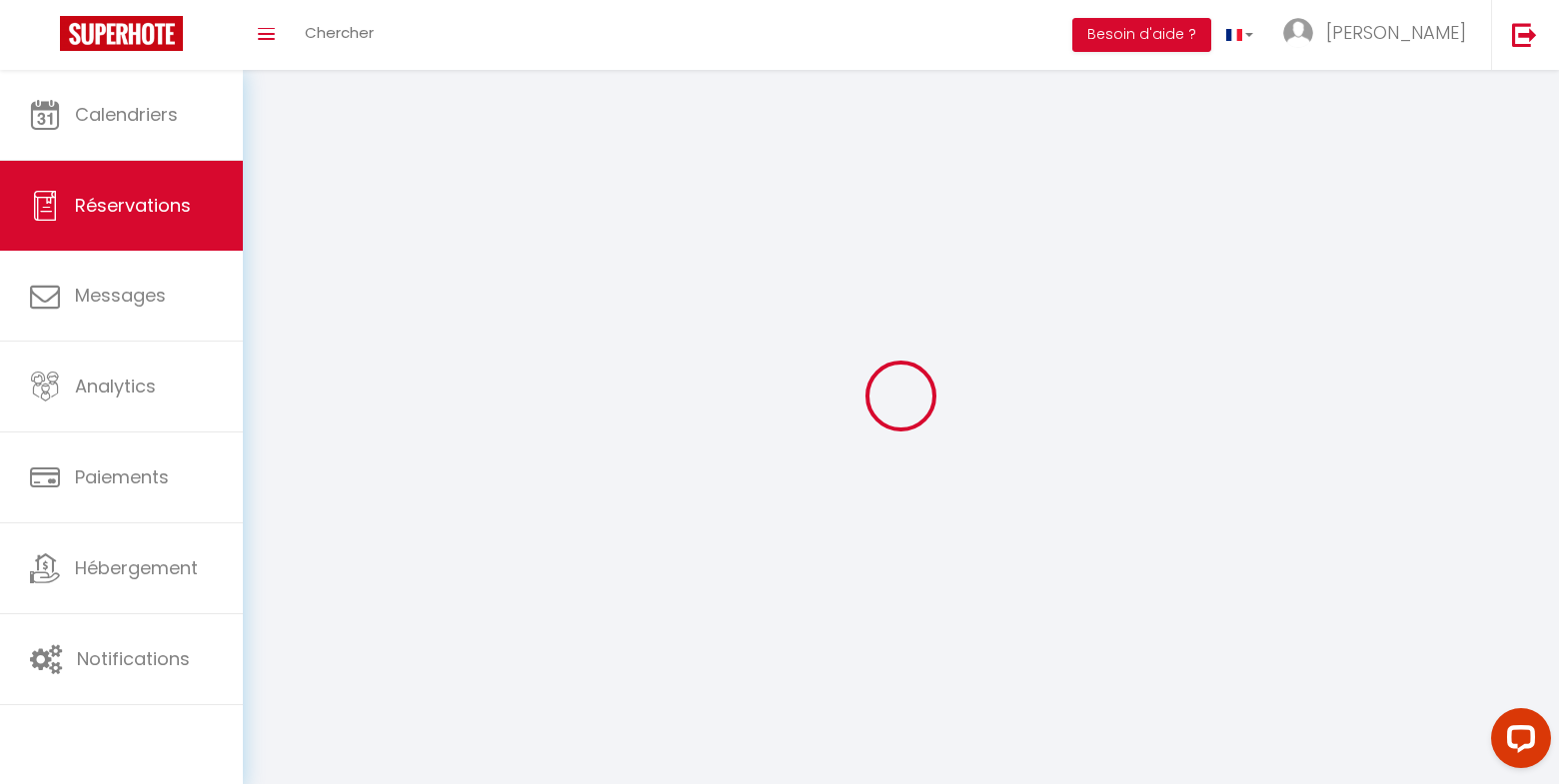 select 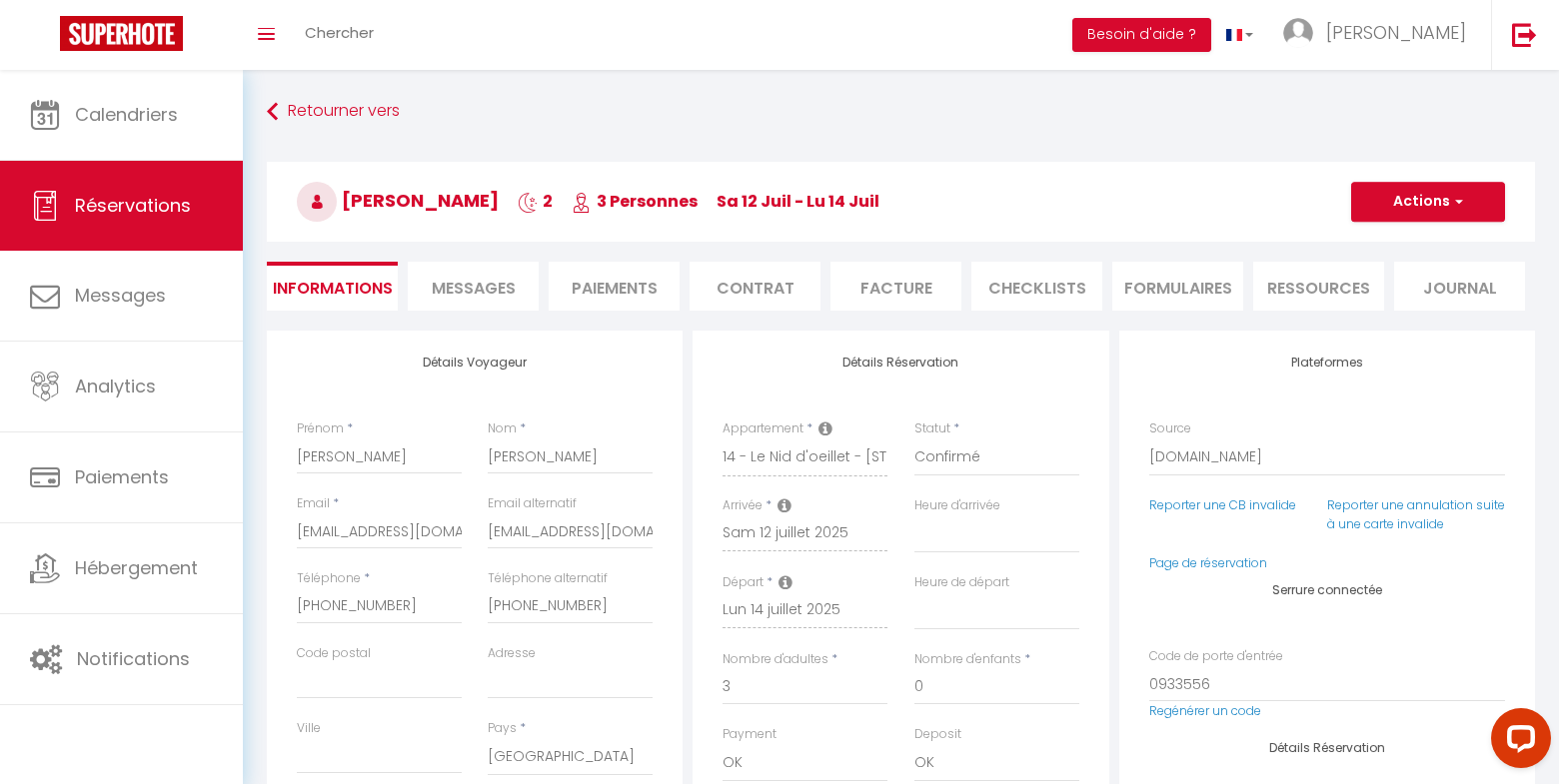 click on "Messages" at bounding box center (473, 286) 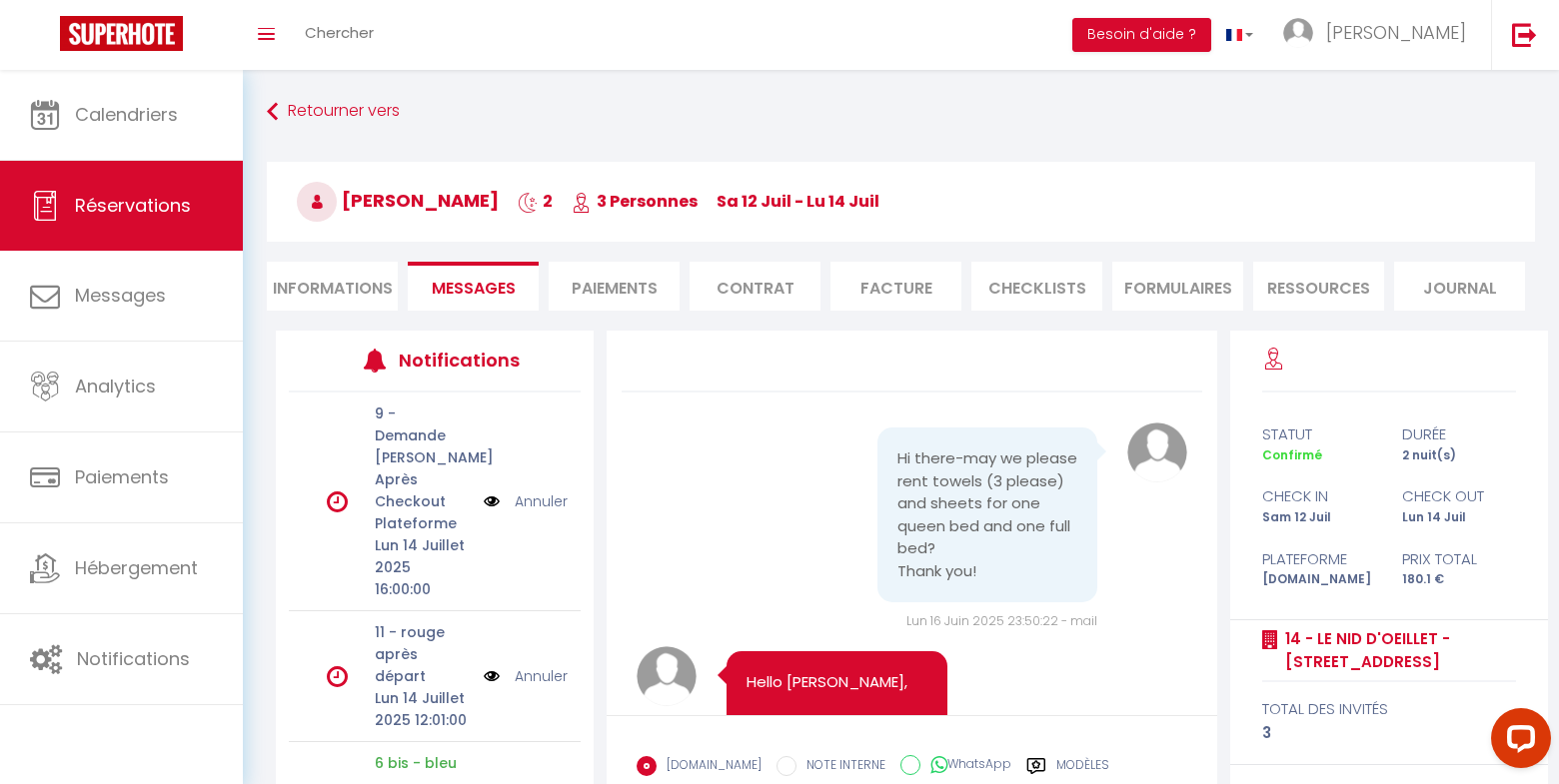 click on "Annuler" at bounding box center (541, 501) 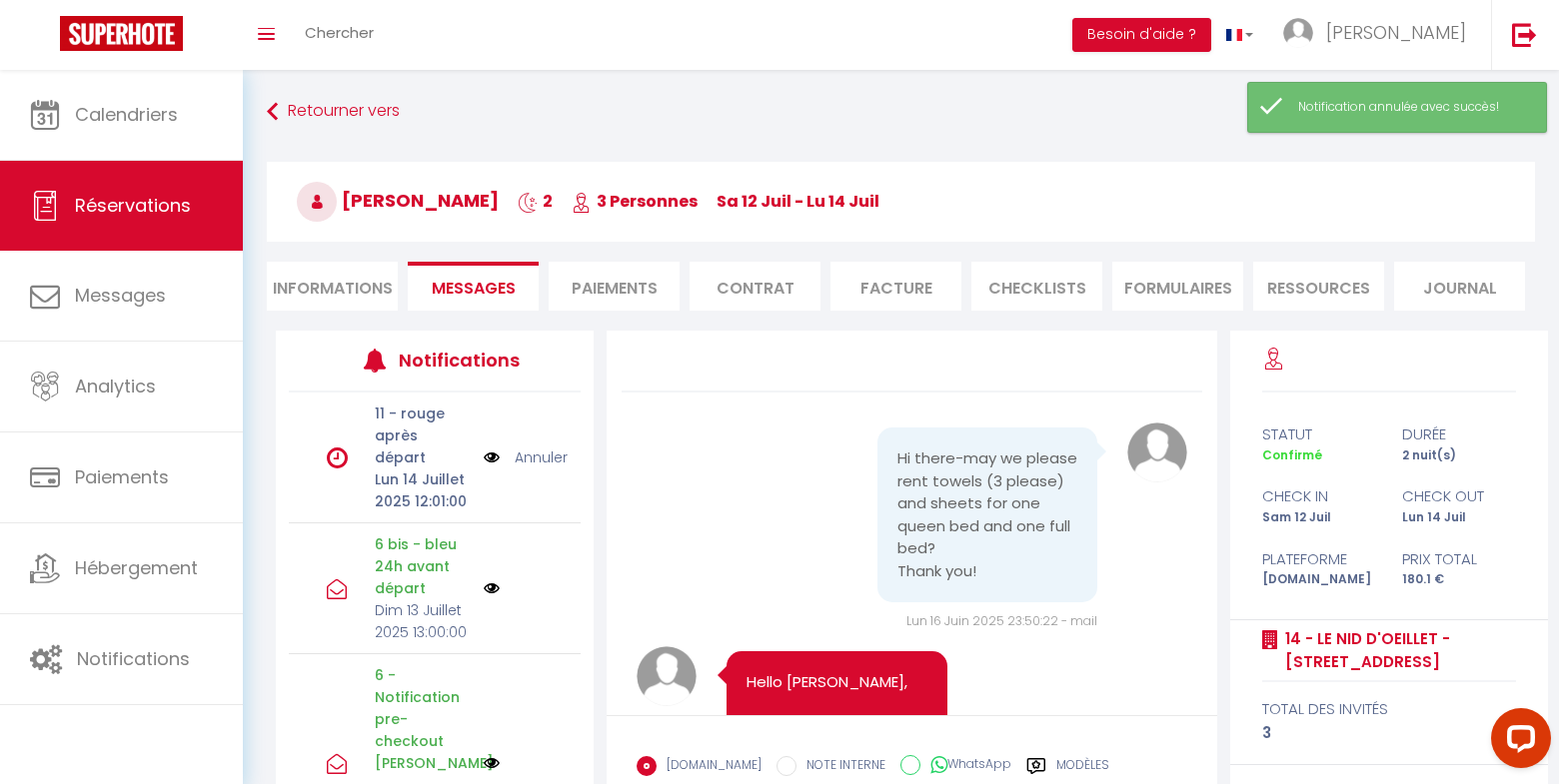 scroll, scrollTop: 15394, scrollLeft: 0, axis: vertical 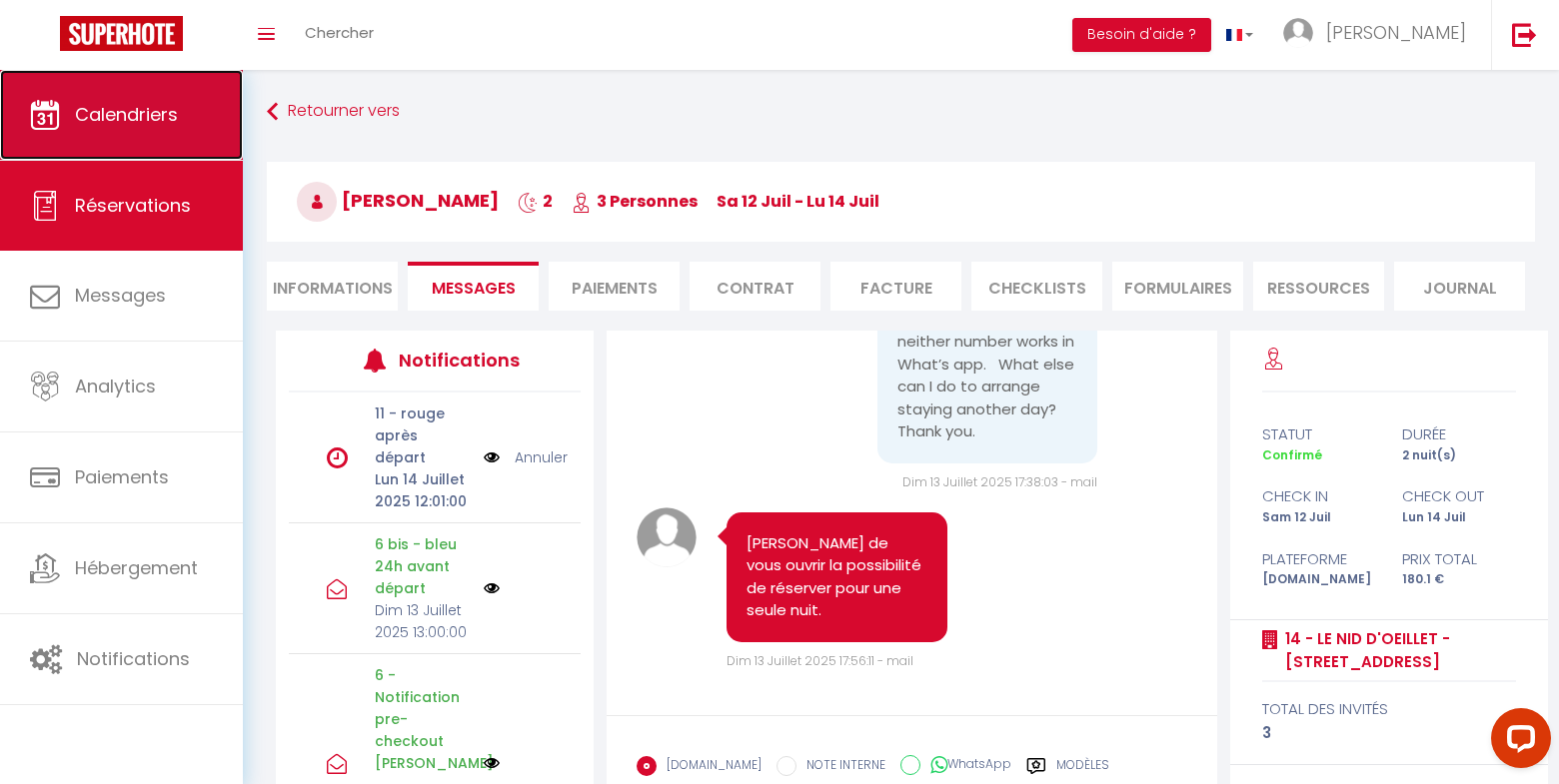 click on "Calendriers" at bounding box center [126, 114] 